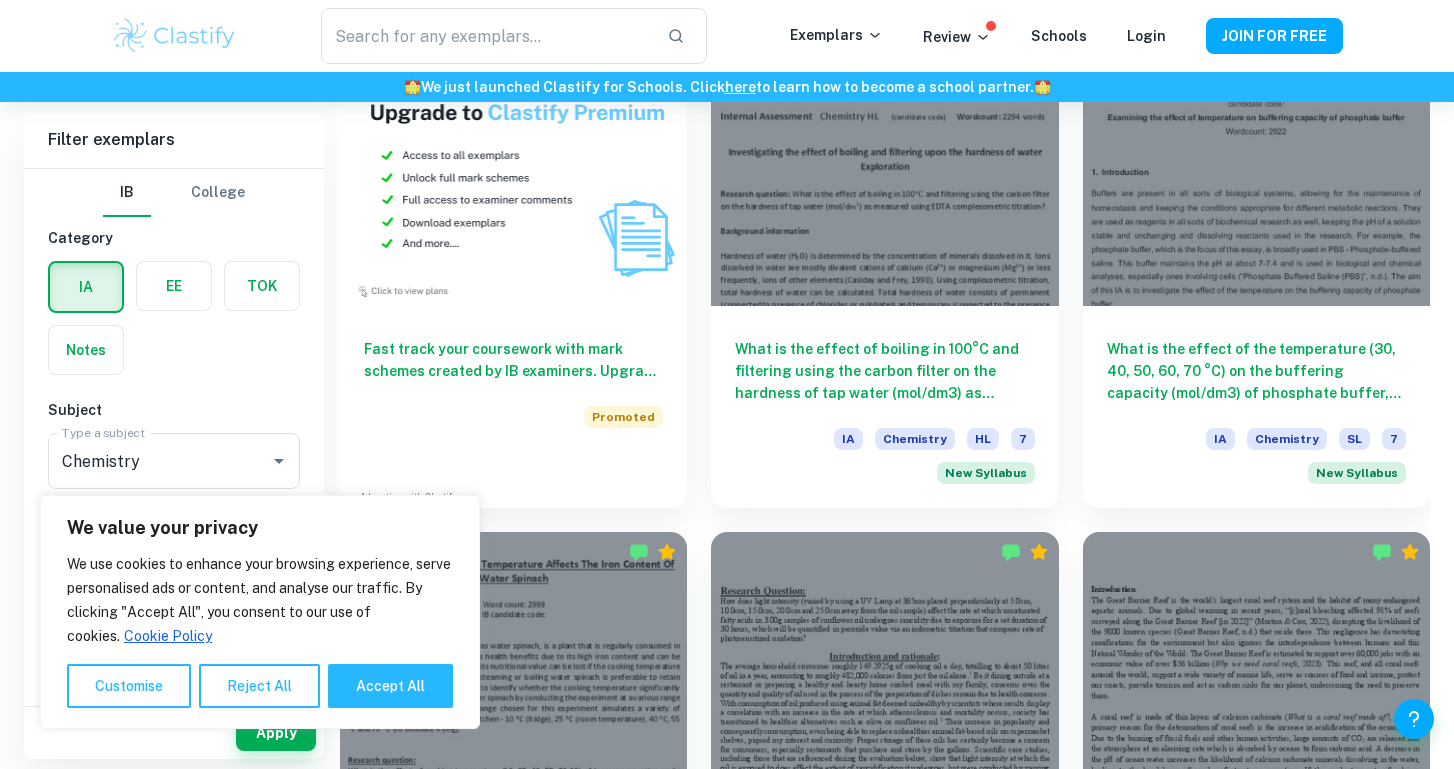 scroll, scrollTop: 1671, scrollLeft: 0, axis: vertical 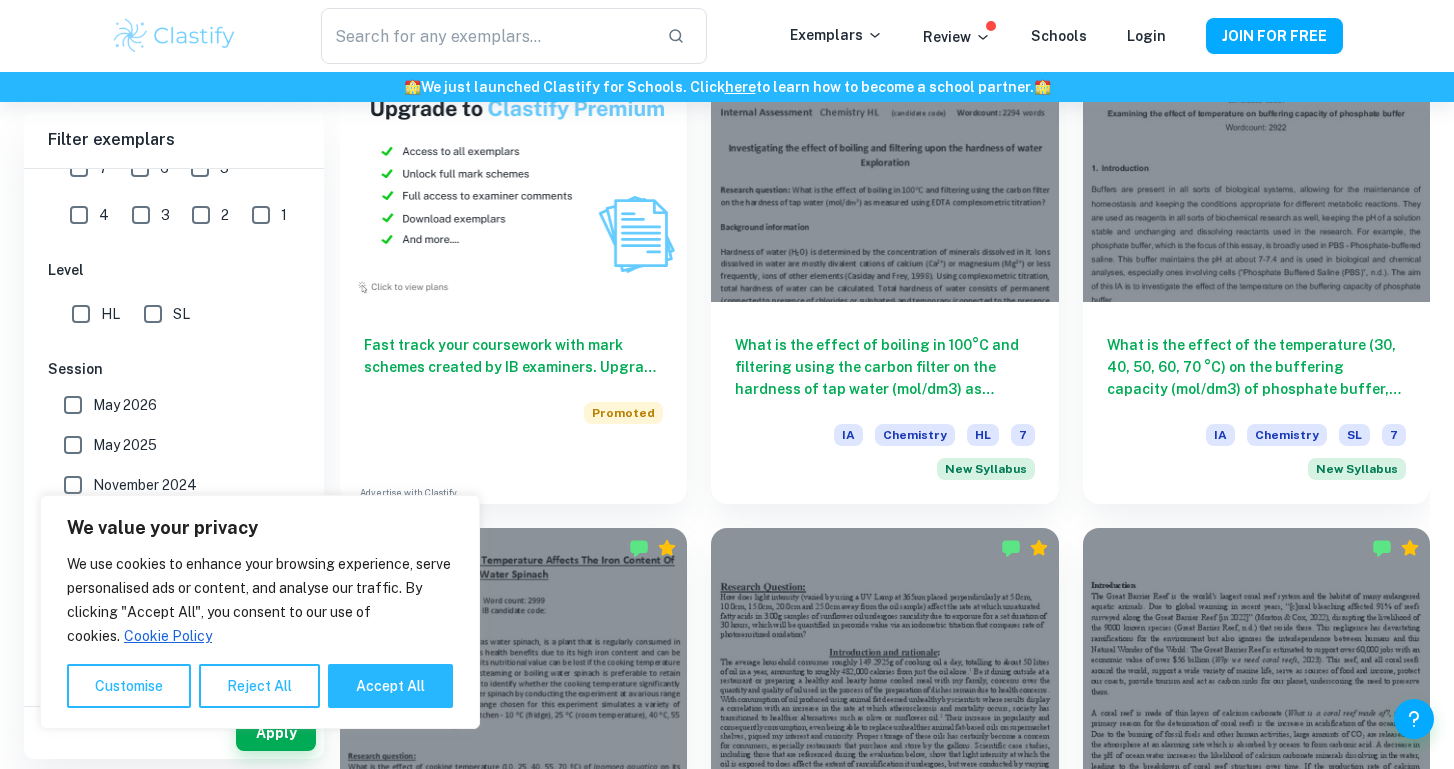click on "HL" at bounding box center (81, 314) 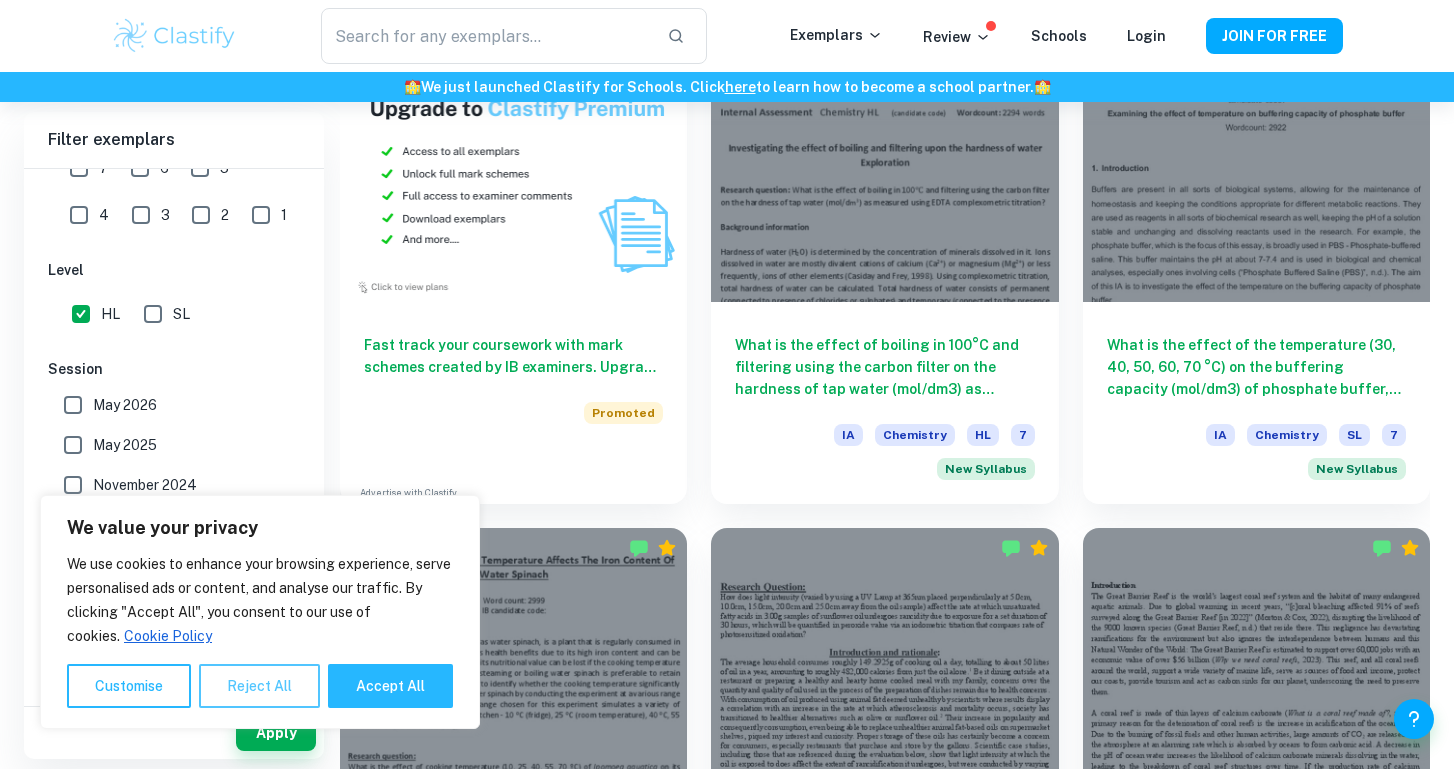 click on "Reject All" at bounding box center [259, 686] 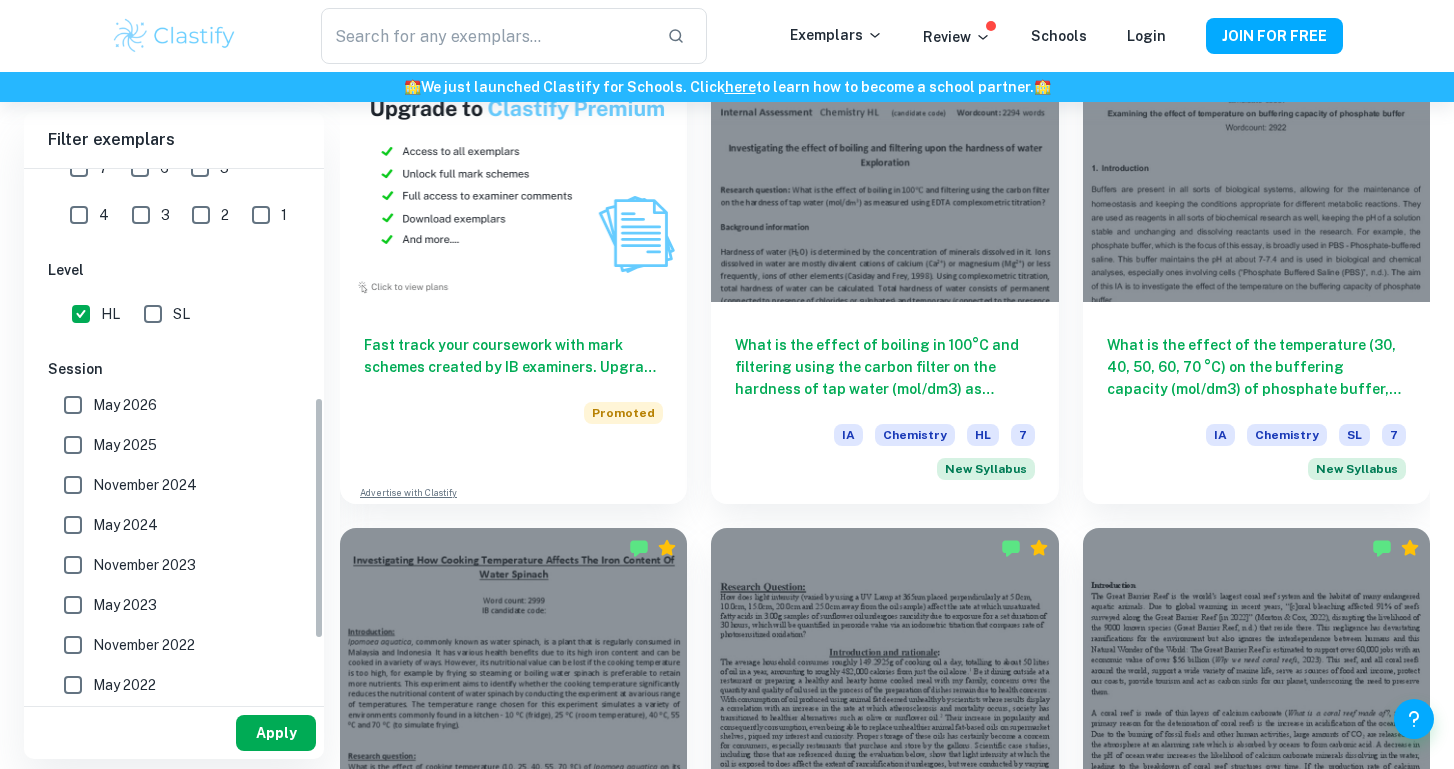 click on "Apply" at bounding box center [276, 733] 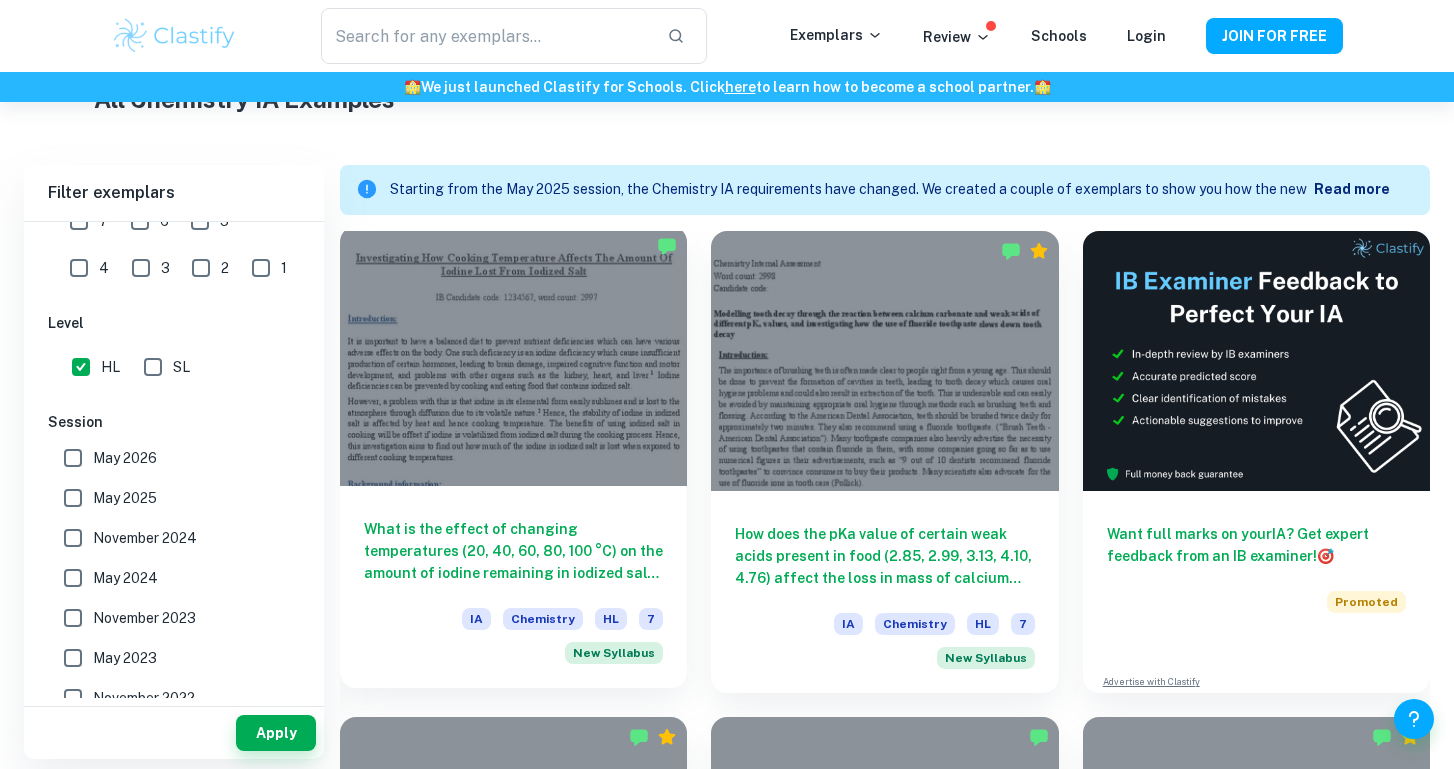 scroll, scrollTop: 512, scrollLeft: 0, axis: vertical 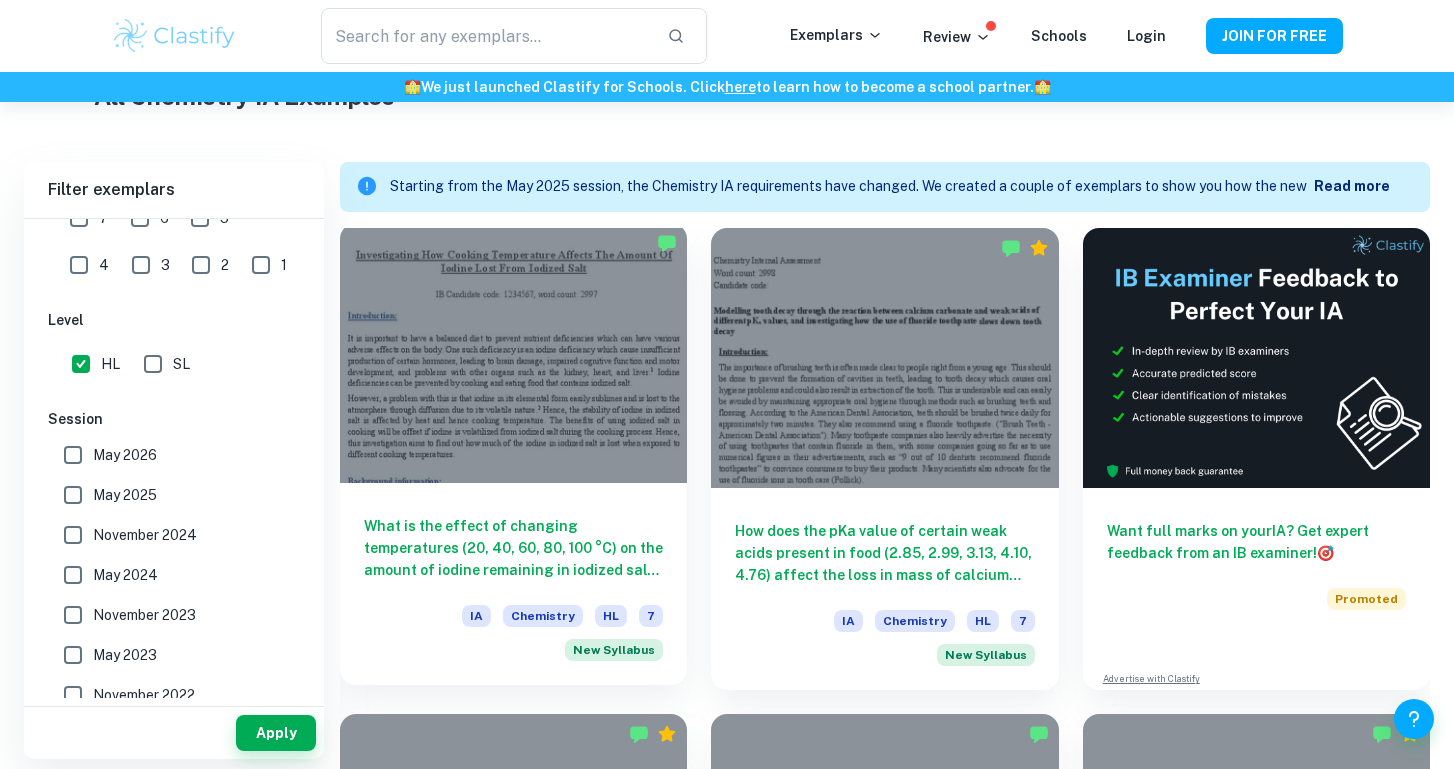 click on "What is the effect of changing temperatures (20, 40, 60, 80, 100 °C) on the amount of iodine remaining in iodized salt (in grams) after exposure to heat during cooking, as measured by an iodometric titration?" at bounding box center (513, 548) 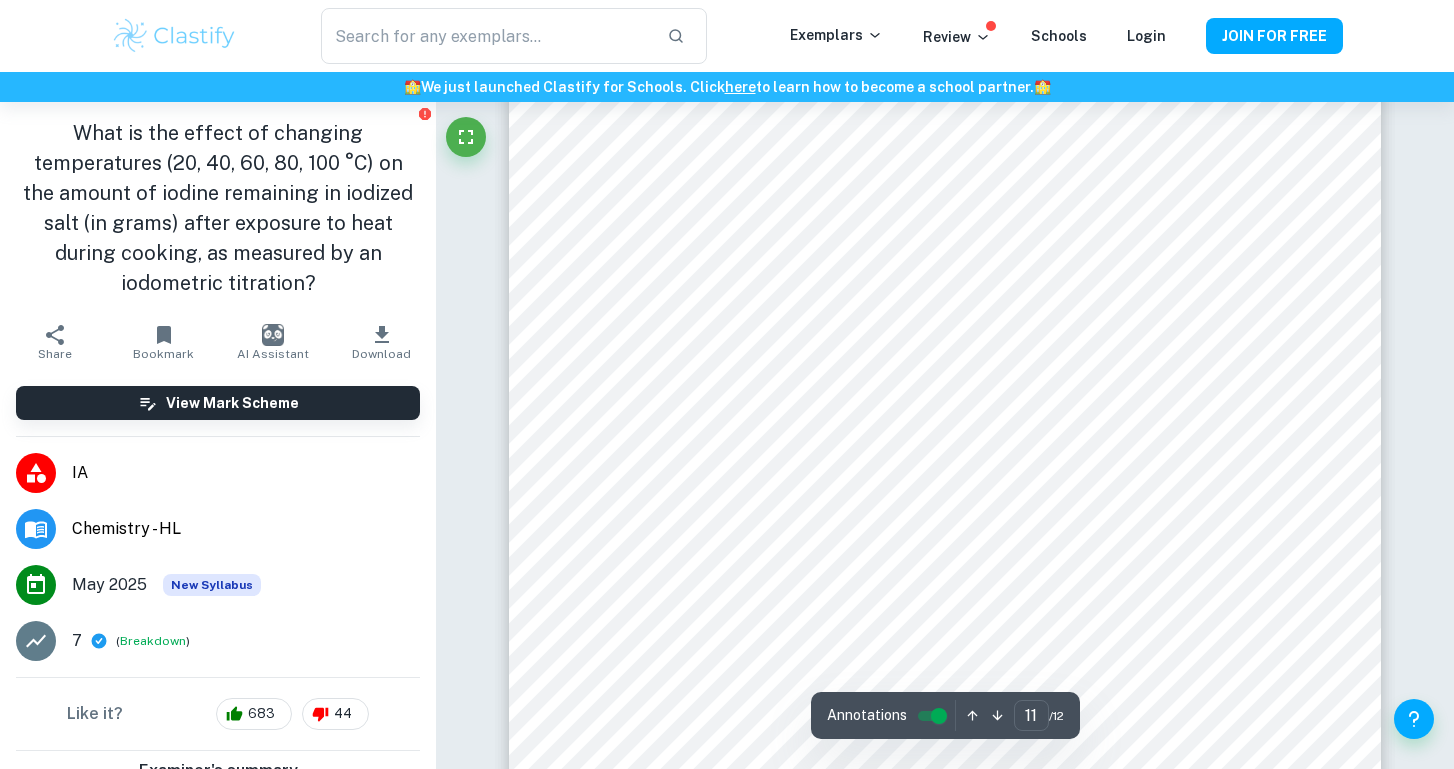 scroll, scrollTop: 11900, scrollLeft: 0, axis: vertical 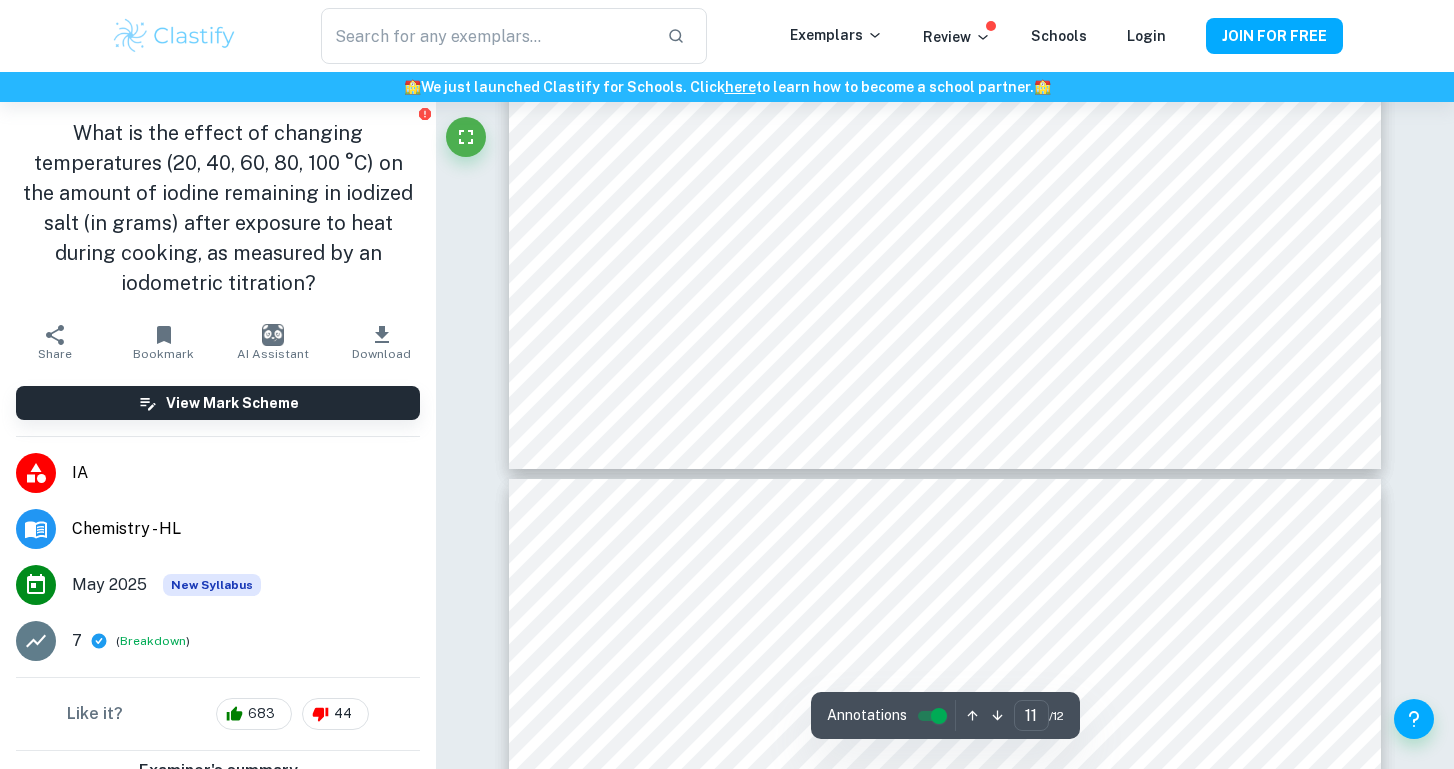 type on "12" 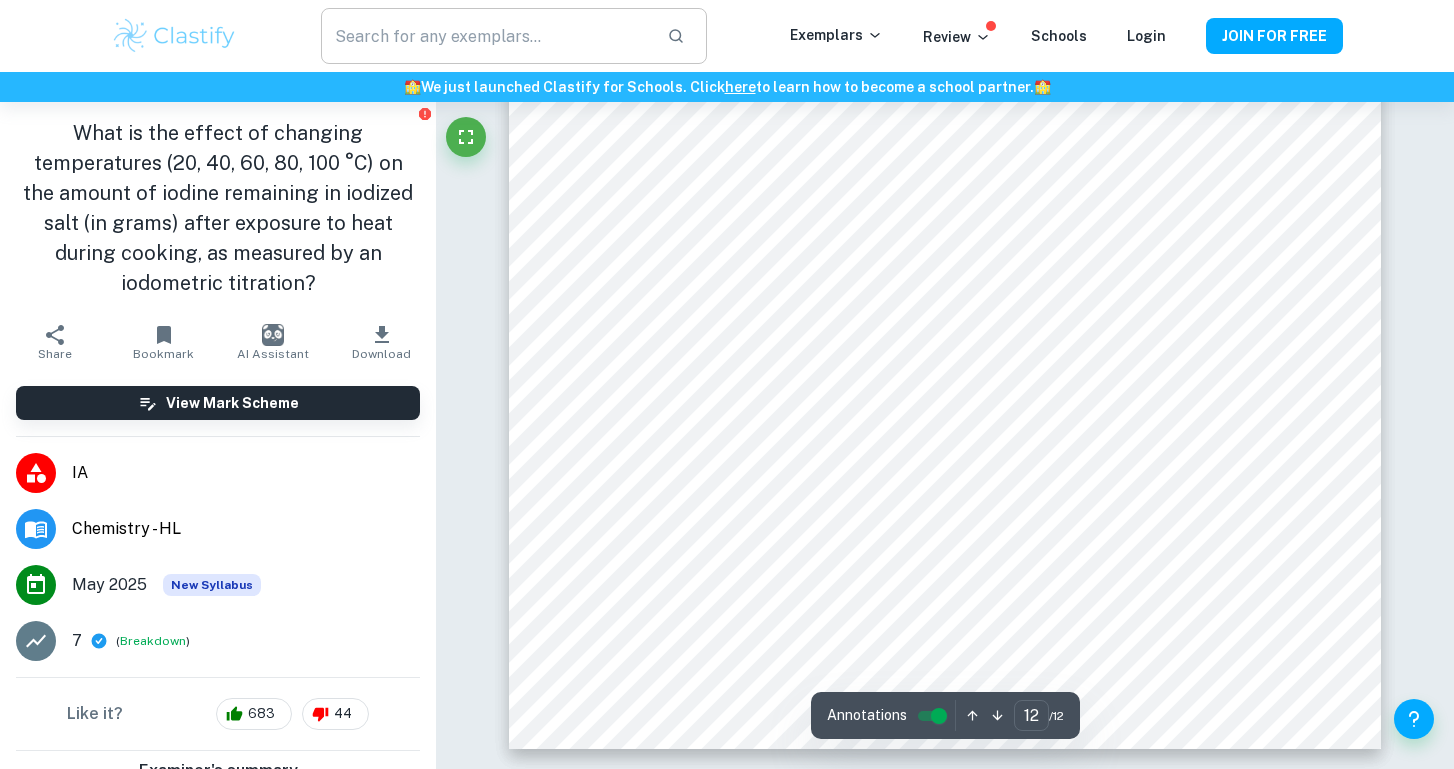 scroll, scrollTop: 13442, scrollLeft: 0, axis: vertical 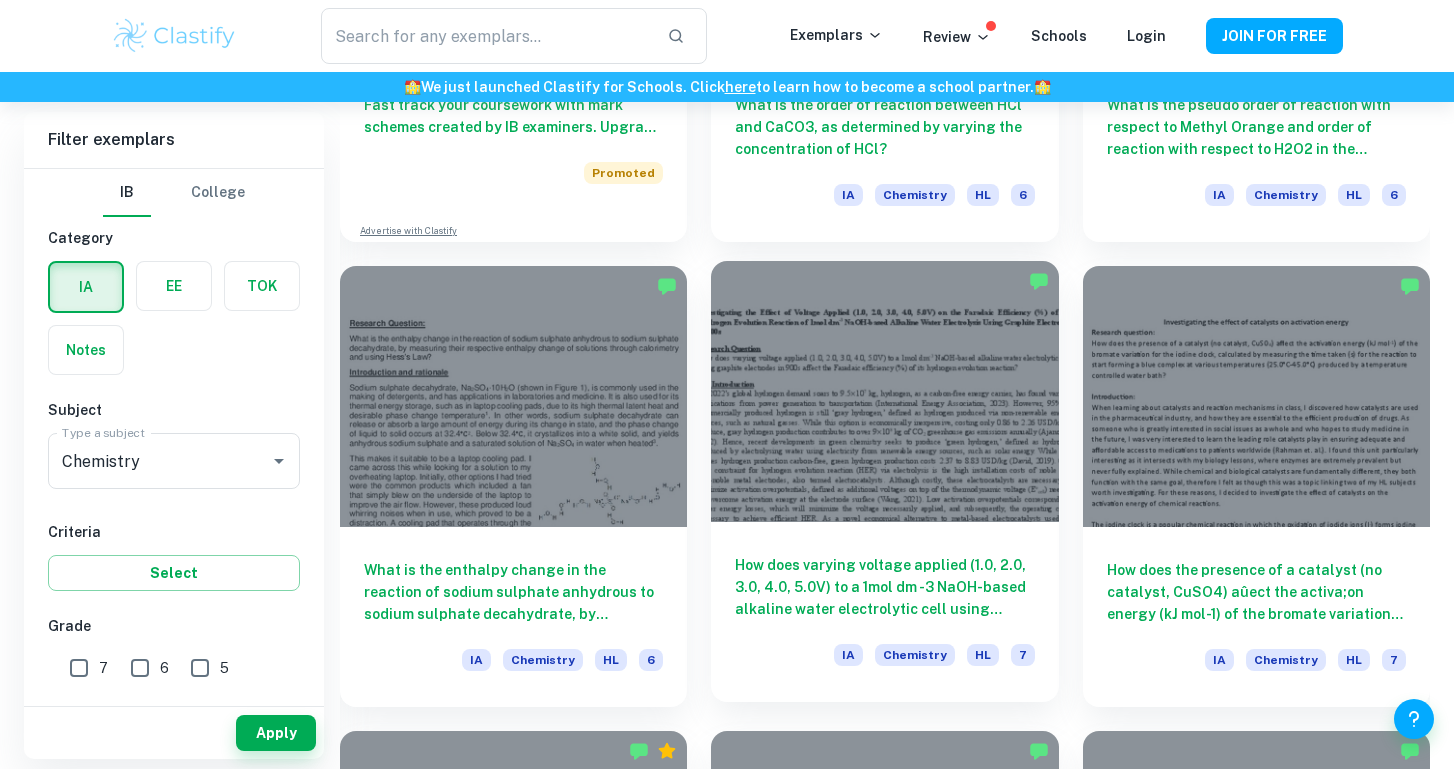 click on "How does varying voltage applied (1.0, 2.0, 3.0, 4.0, 5.0V) to a 1mol dm -3 NaOH-based alkaline water electrolytic cell using graphite electrodes in 900s affect the Faradaic efficiency (%) of its hydrogen evolution reaction?" at bounding box center (884, 587) 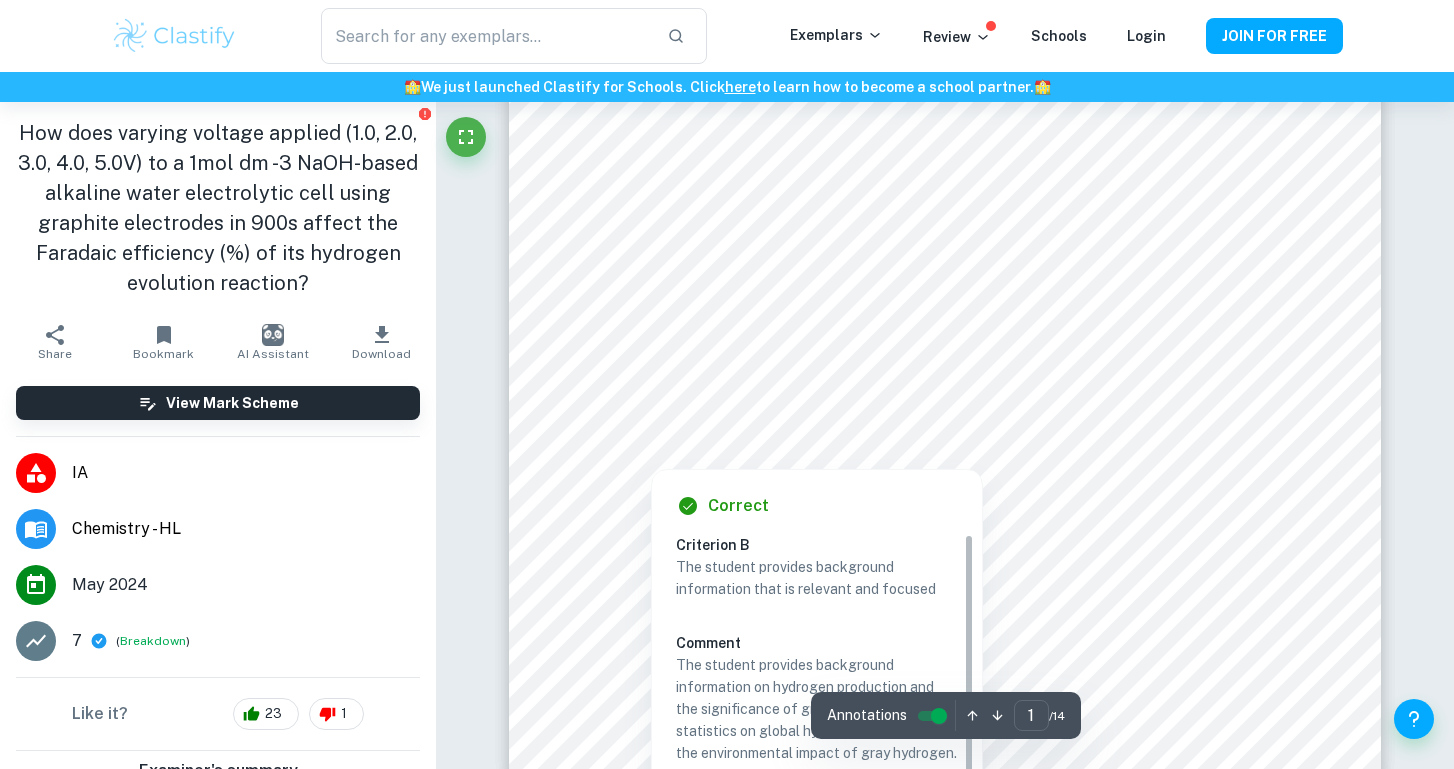 scroll, scrollTop: 491, scrollLeft: 0, axis: vertical 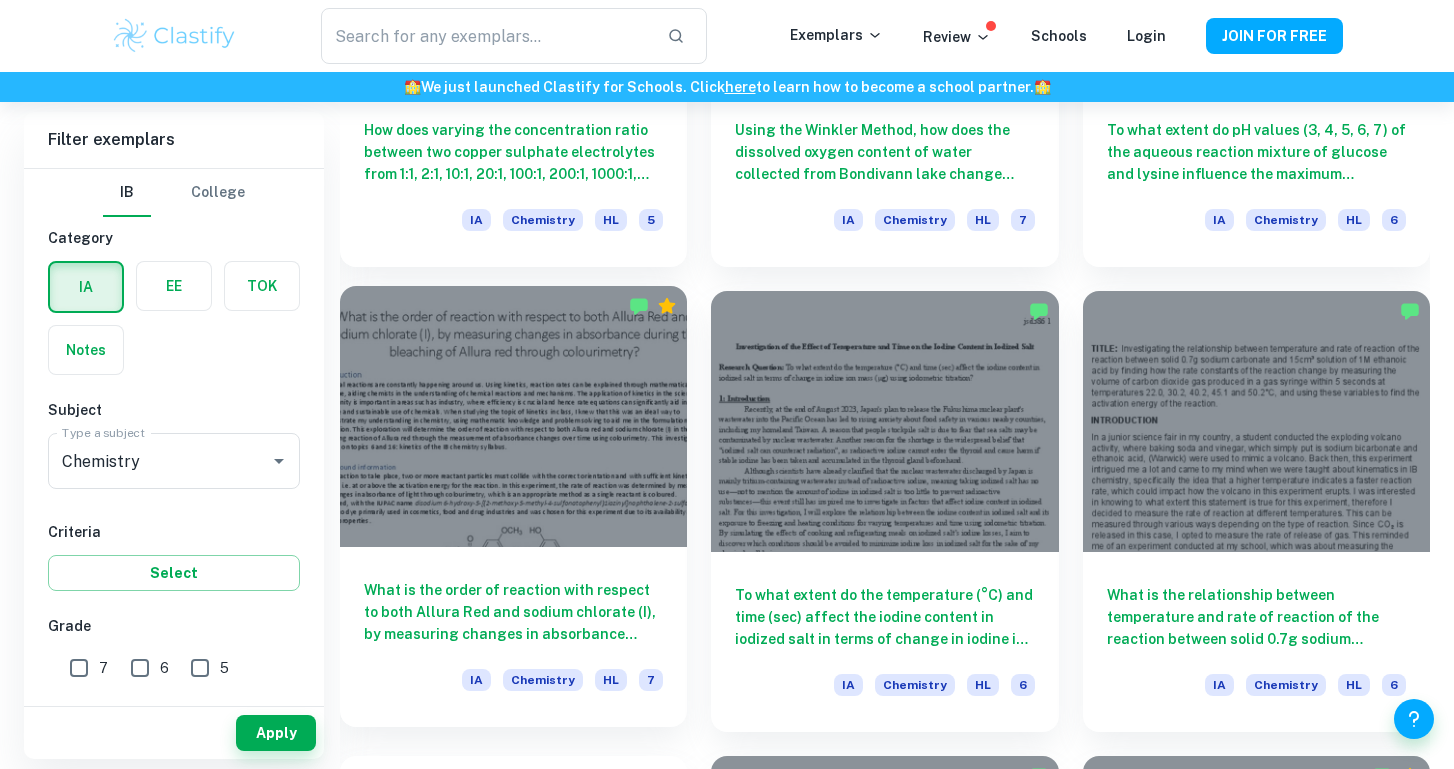 click on "What is the order of reaction with respect to both Allura Red and sodium chlorate (I), by measuring changes in absorbance during the bleaching of Allura red through colourimetry?" at bounding box center [513, 612] 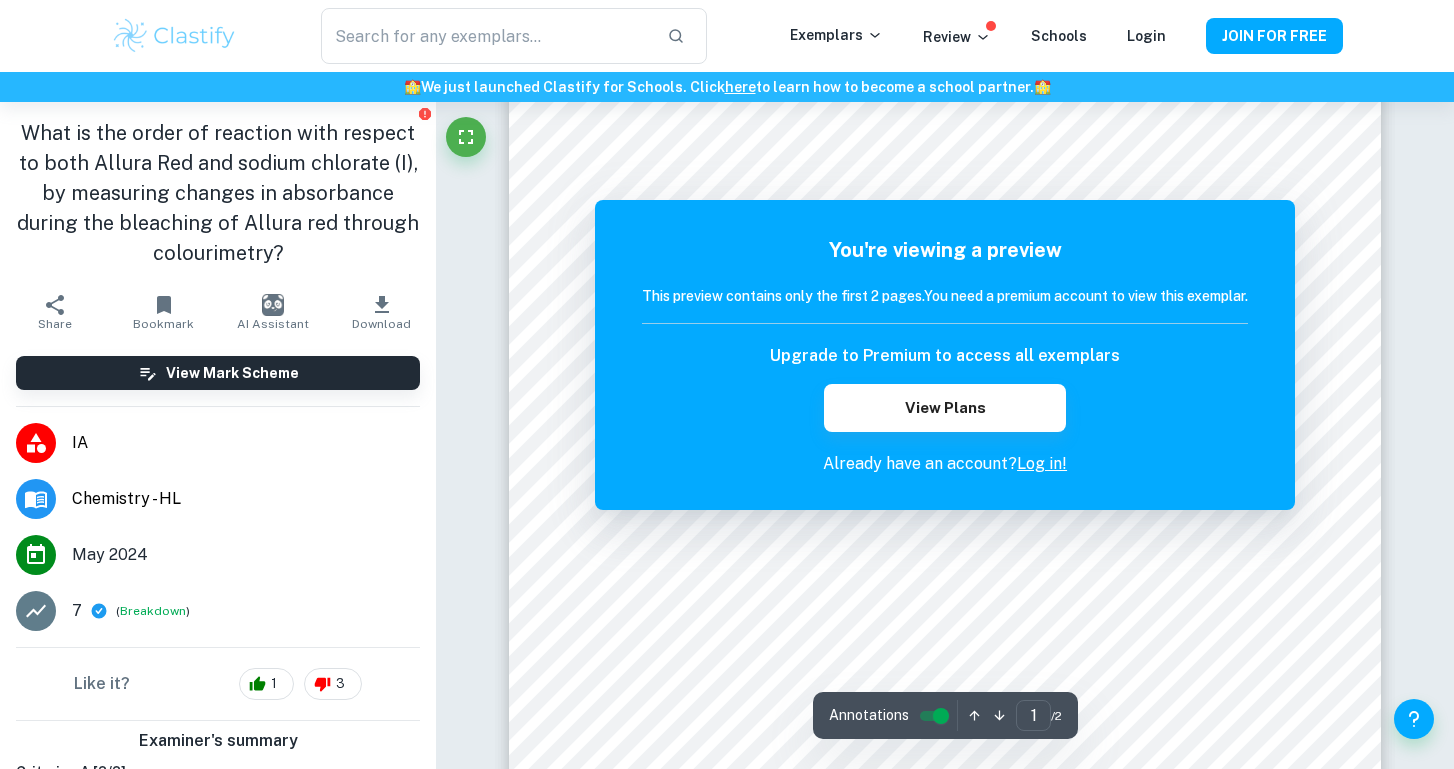 scroll, scrollTop: 262, scrollLeft: 0, axis: vertical 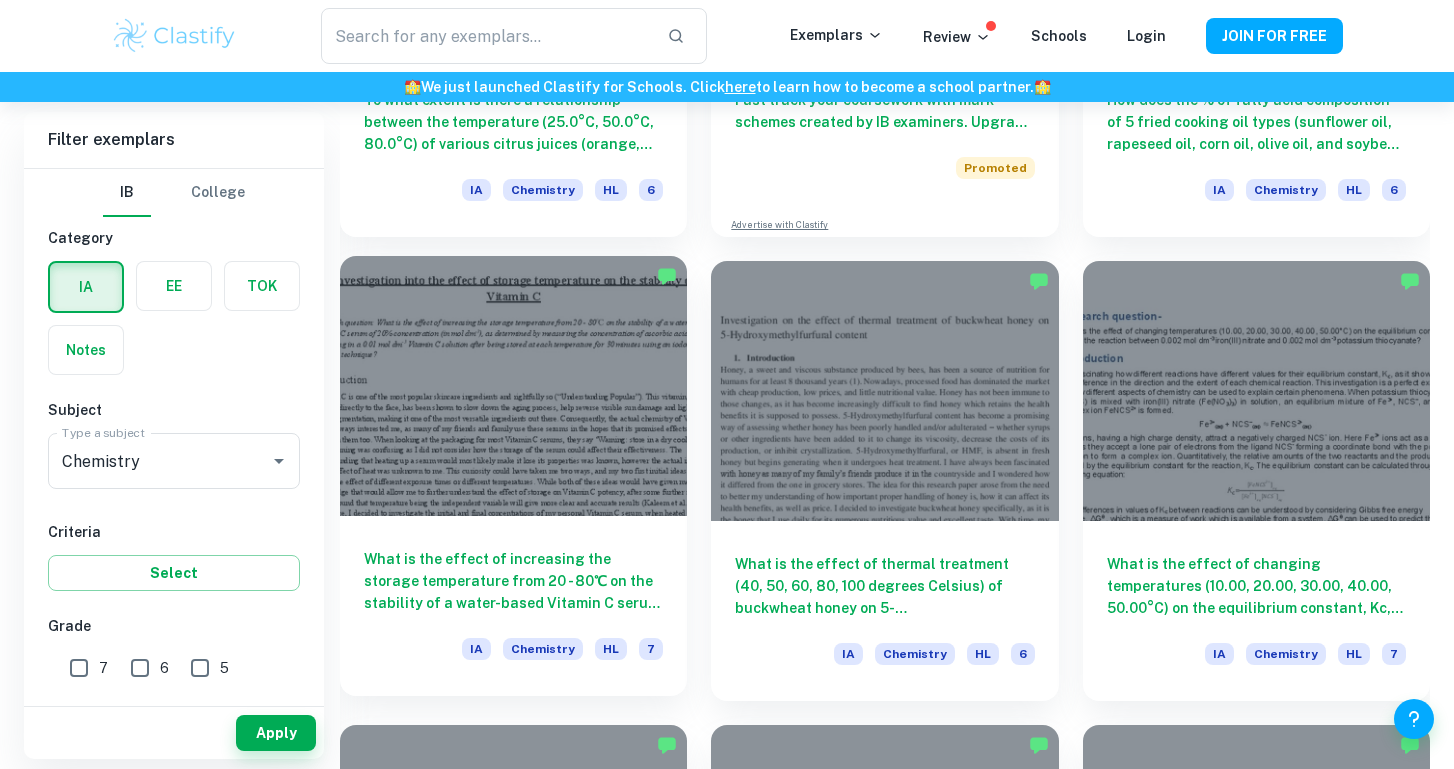 click on "What is the effect of increasing the storage temperature from 20 - 80℃ on the stability of a water-based Vitamin C serum of 20% concentration (in mol dm-3), as determined by measuring the concentration of ascorbic acid remaining in a 0.01 mol dm-3 Vitamin C solution after being stored at each temperature for 30 minutes using an iodometric titration technique? IA Chemistry HL 7" at bounding box center [513, 606] 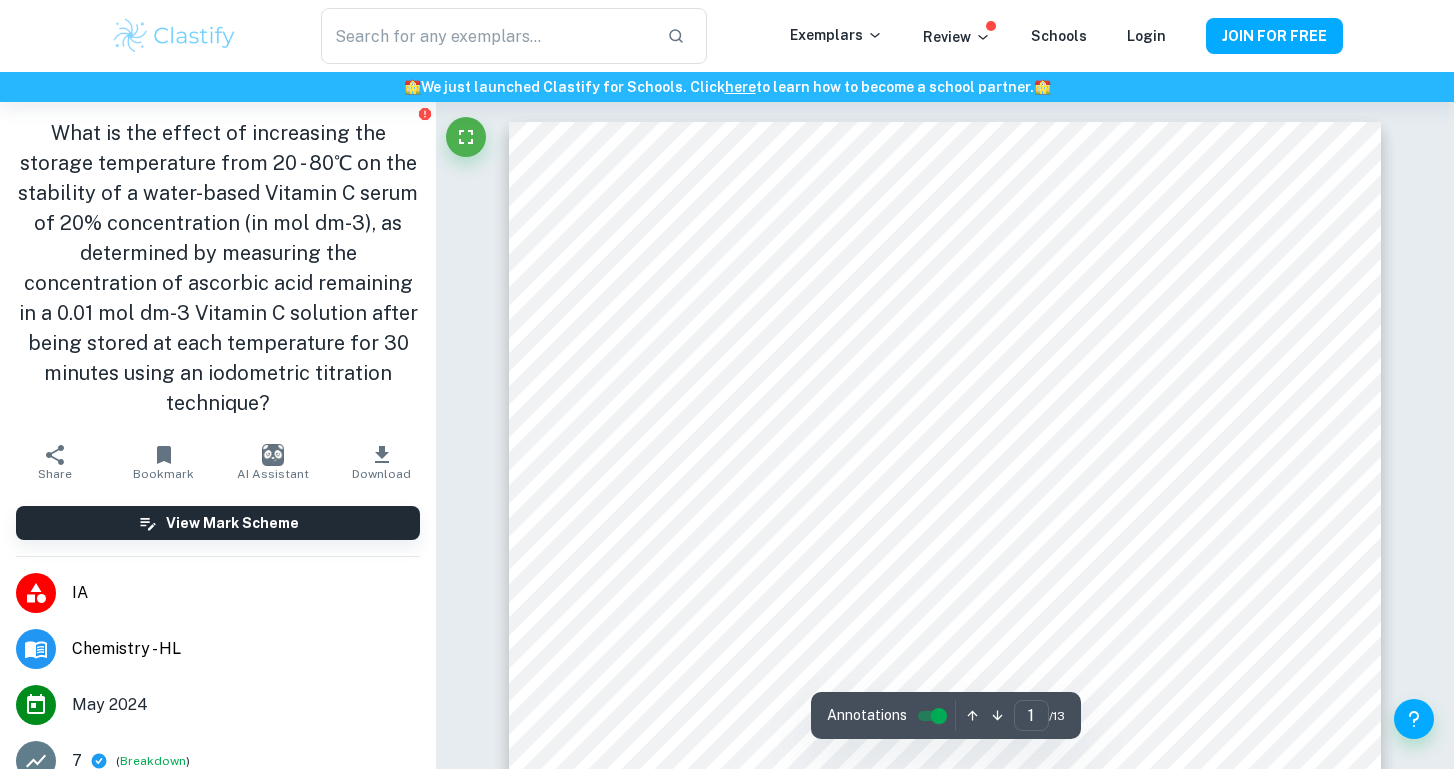scroll, scrollTop: 0, scrollLeft: 0, axis: both 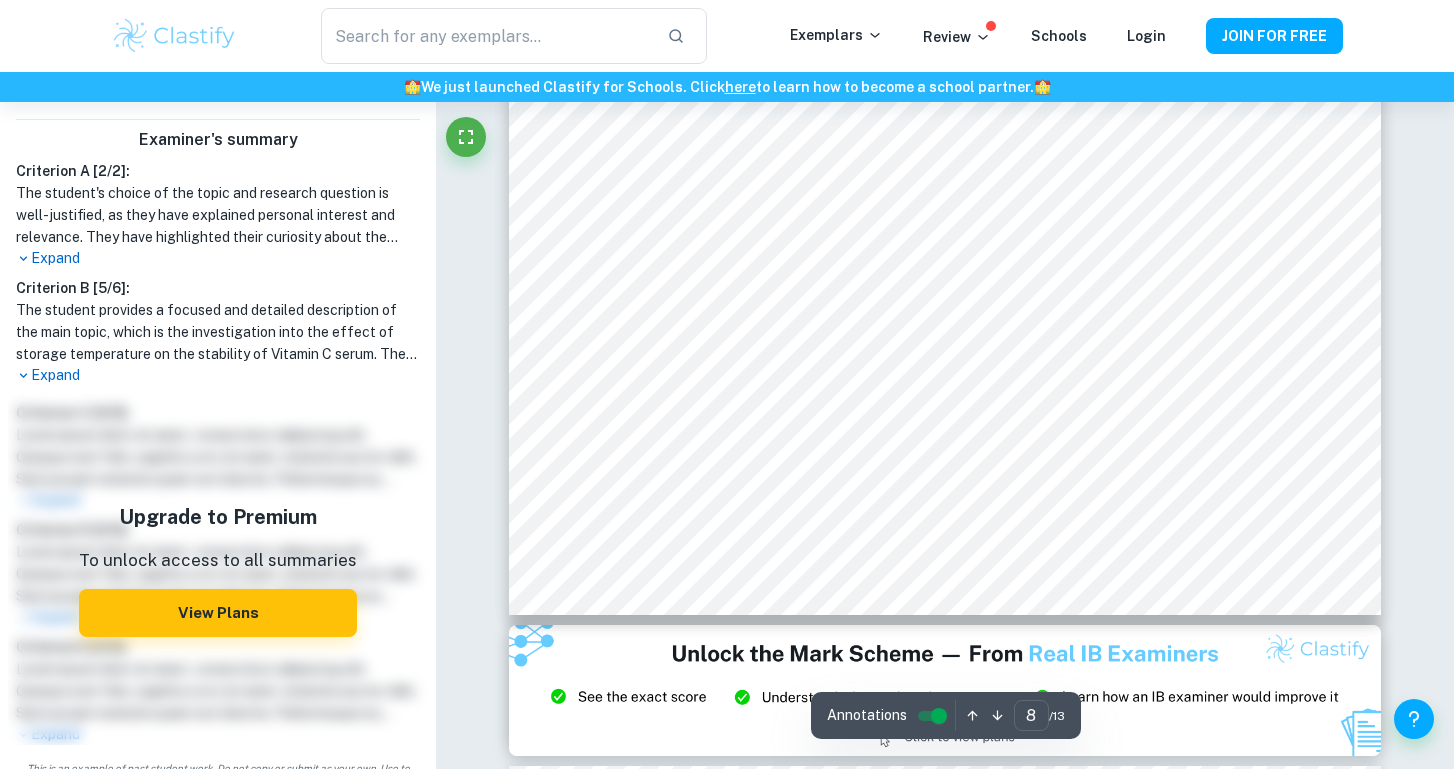 type on "9" 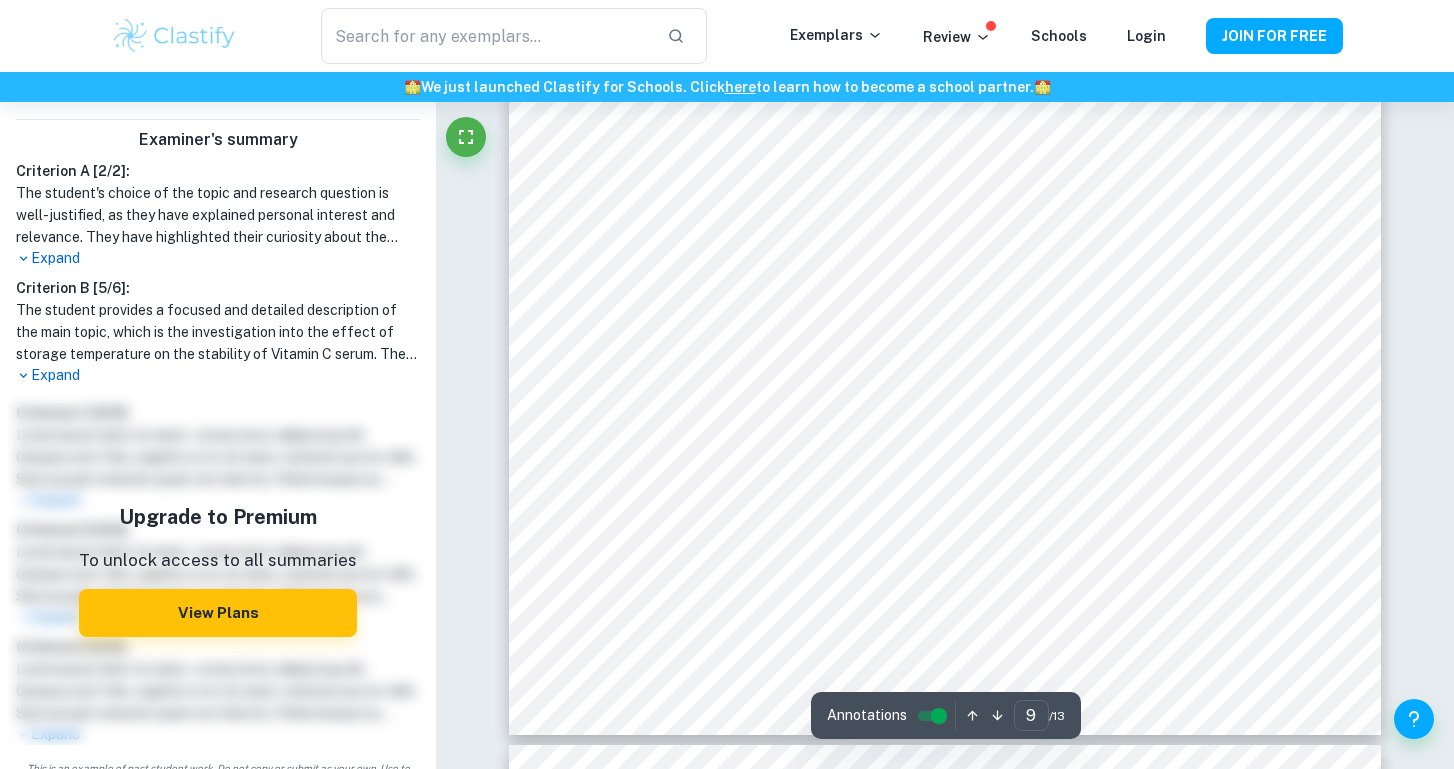 scroll, scrollTop: 10971, scrollLeft: 0, axis: vertical 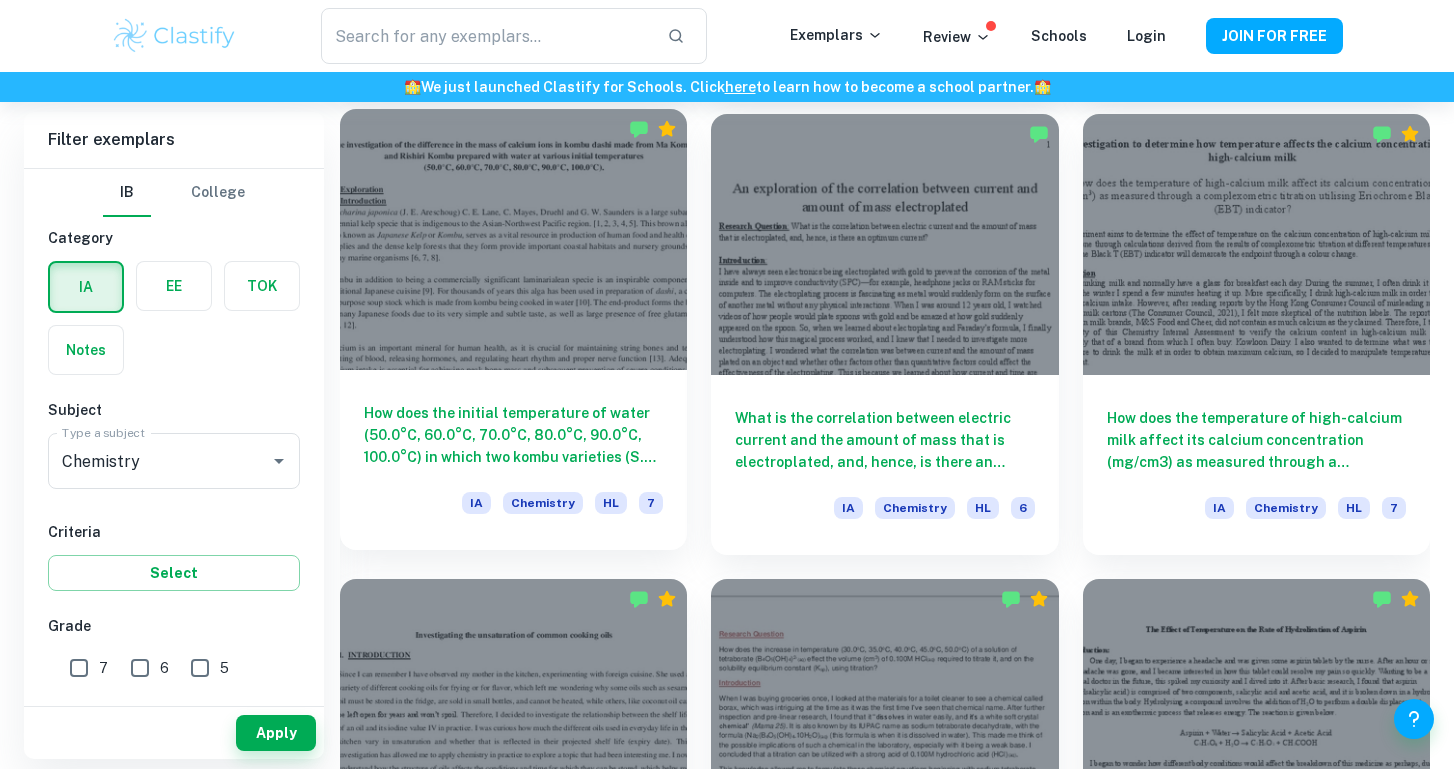 click at bounding box center (513, 239) 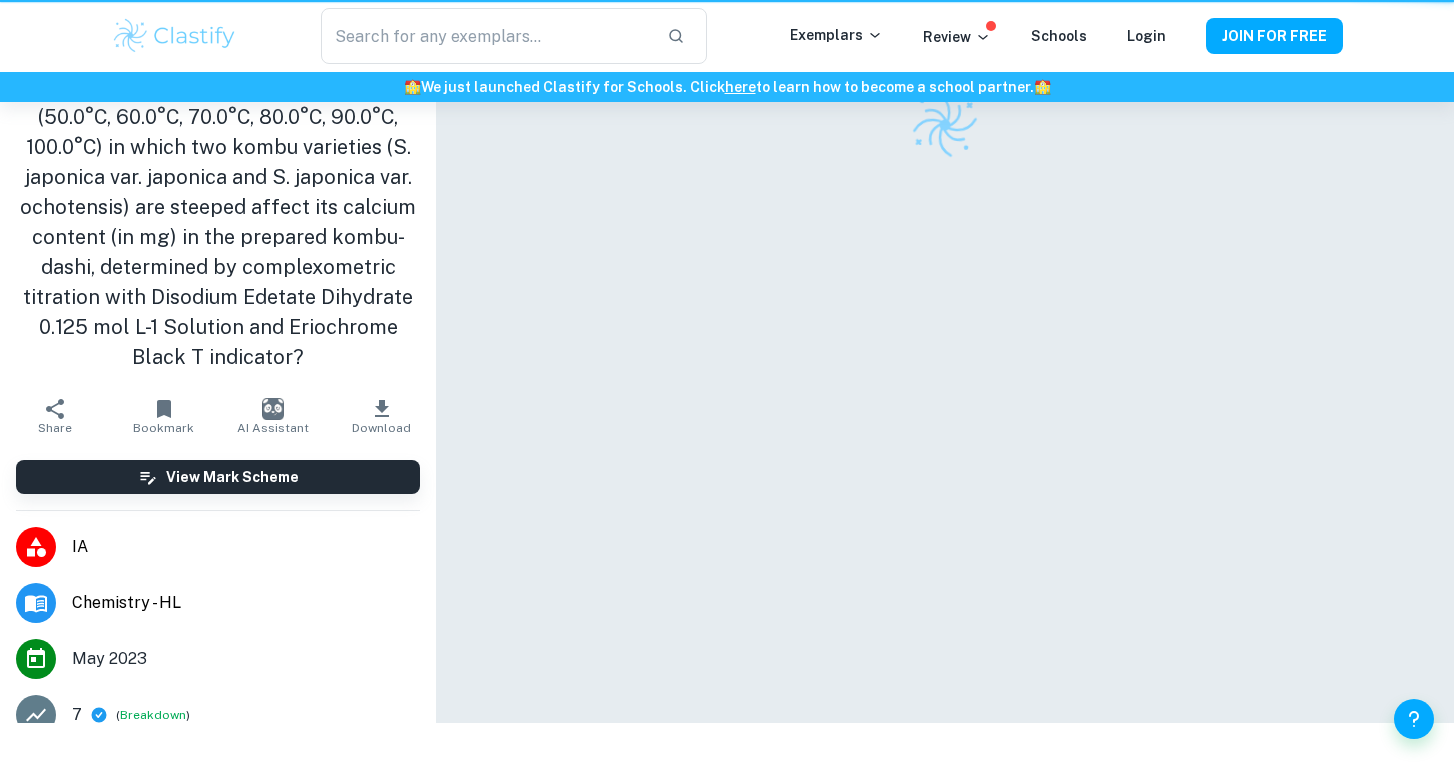 scroll, scrollTop: 0, scrollLeft: 0, axis: both 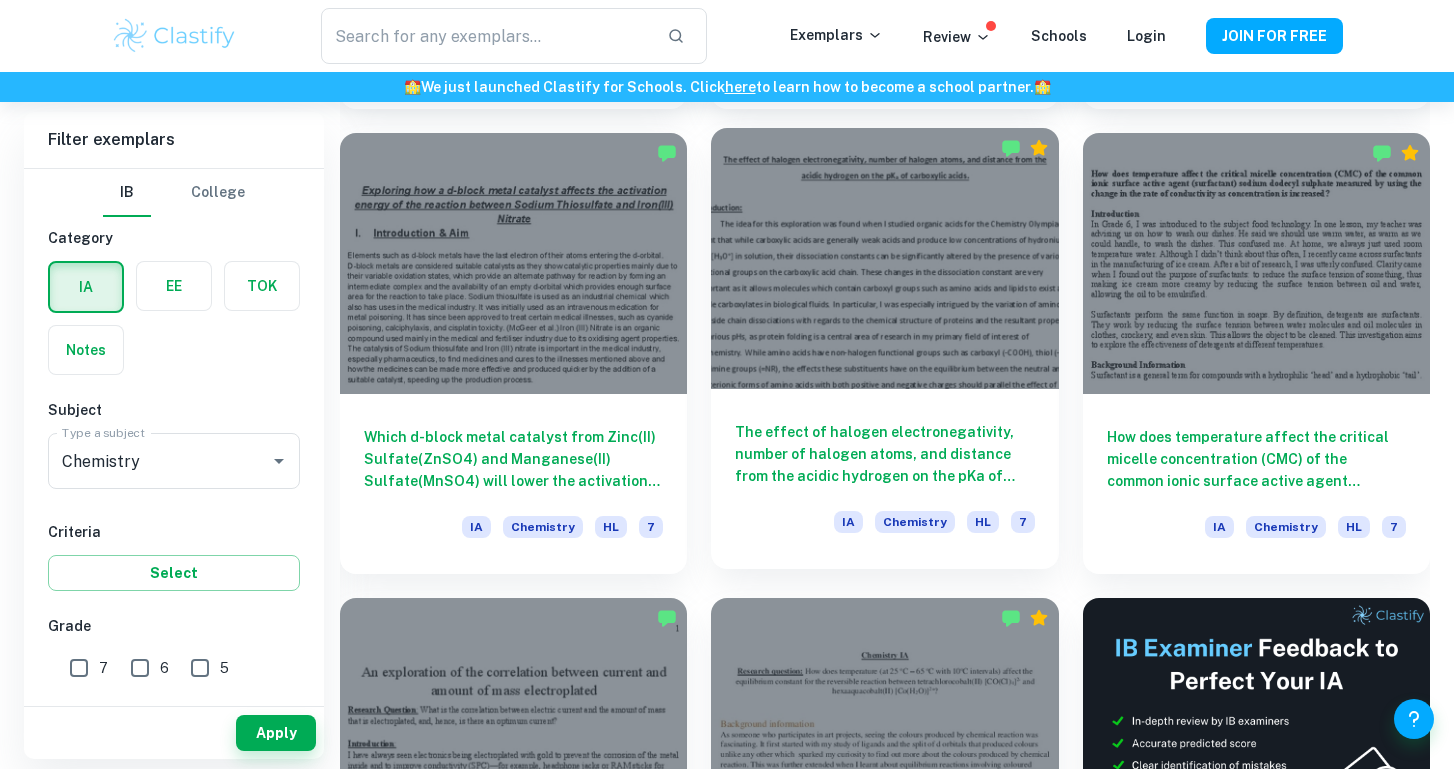 click on "The effect of halogen electronegativity, number of halogen atoms, and distance from the acidic hydrogen on the pKa of carboxylic acids. IA Chemistry HL 7" at bounding box center (884, 479) 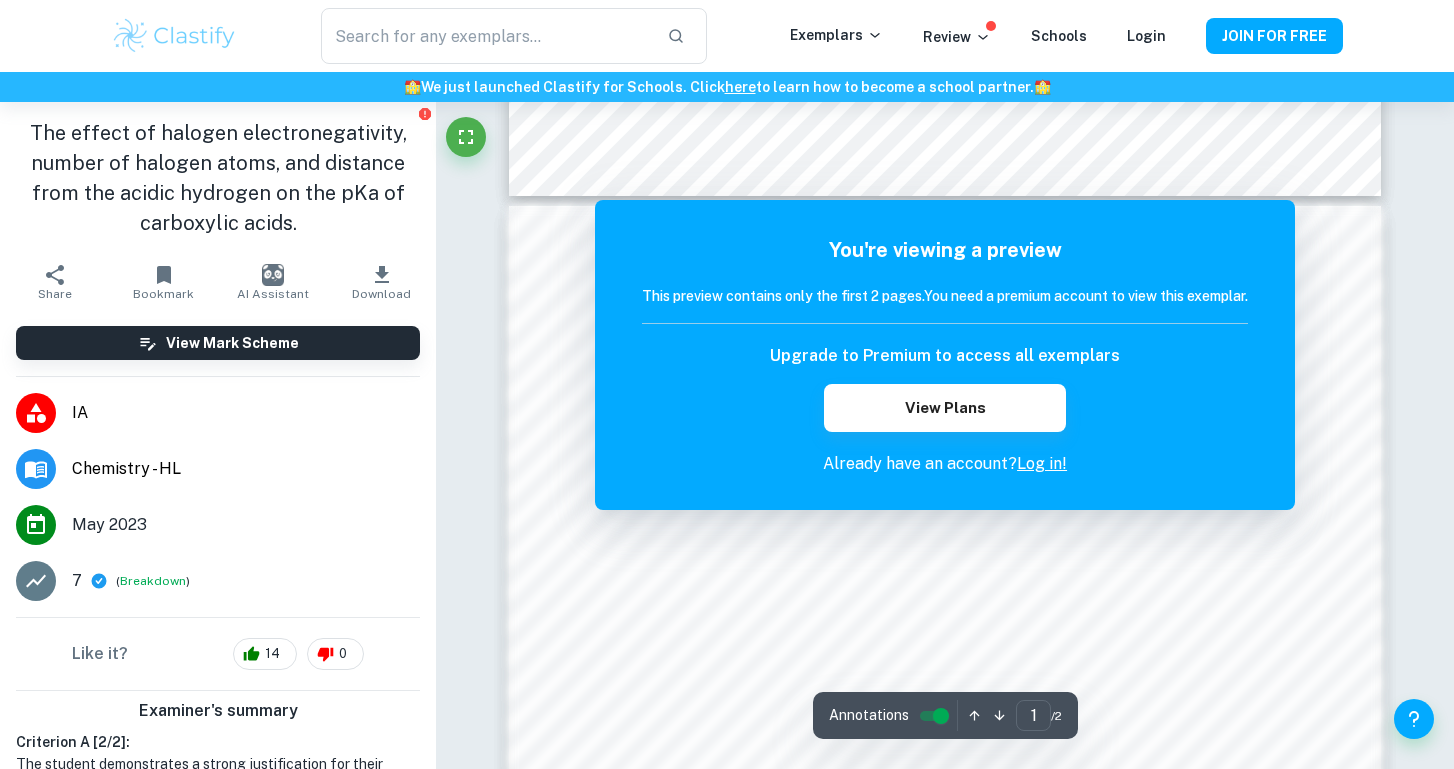 scroll, scrollTop: 1057, scrollLeft: 0, axis: vertical 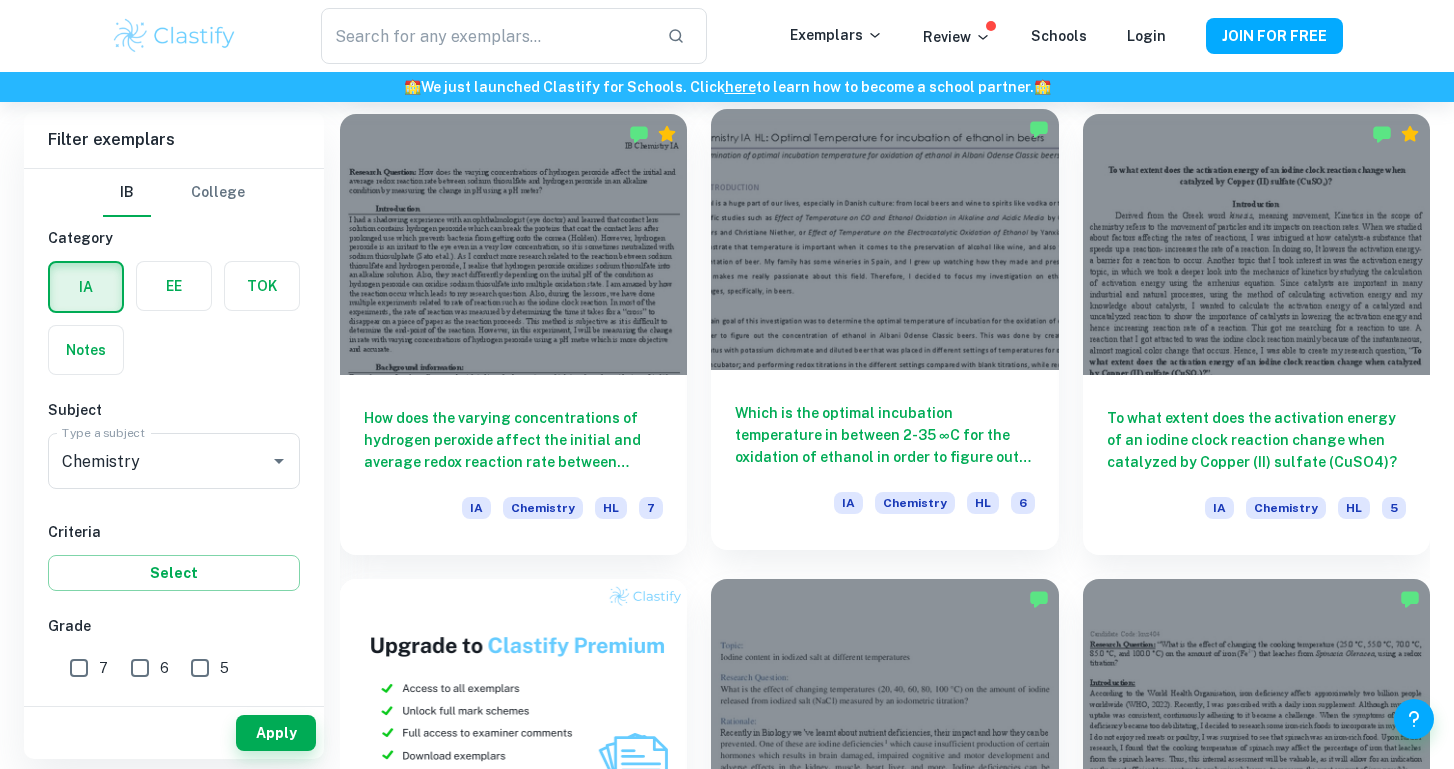 click on "Which is the optimal incubation temperature in between 2-35 ∞C for the oxidation of ethanol in order to figure out the
concentration of ethanol in Albani Odense Classic beers by performing a redox back titration with sodium thiosulfate?
And how does that value compare to the theoretical one, which appears in the beer can?" at bounding box center [884, 435] 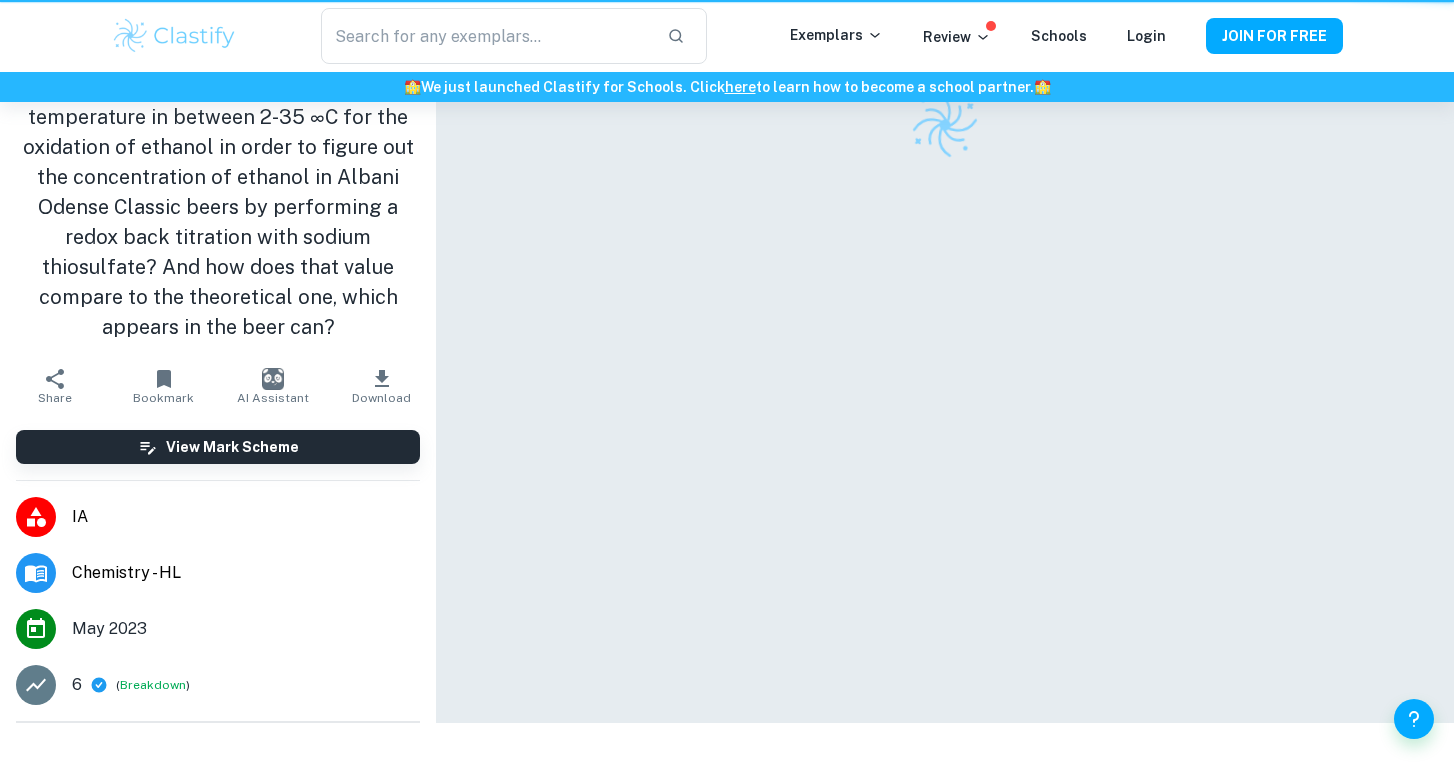 scroll, scrollTop: 0, scrollLeft: 0, axis: both 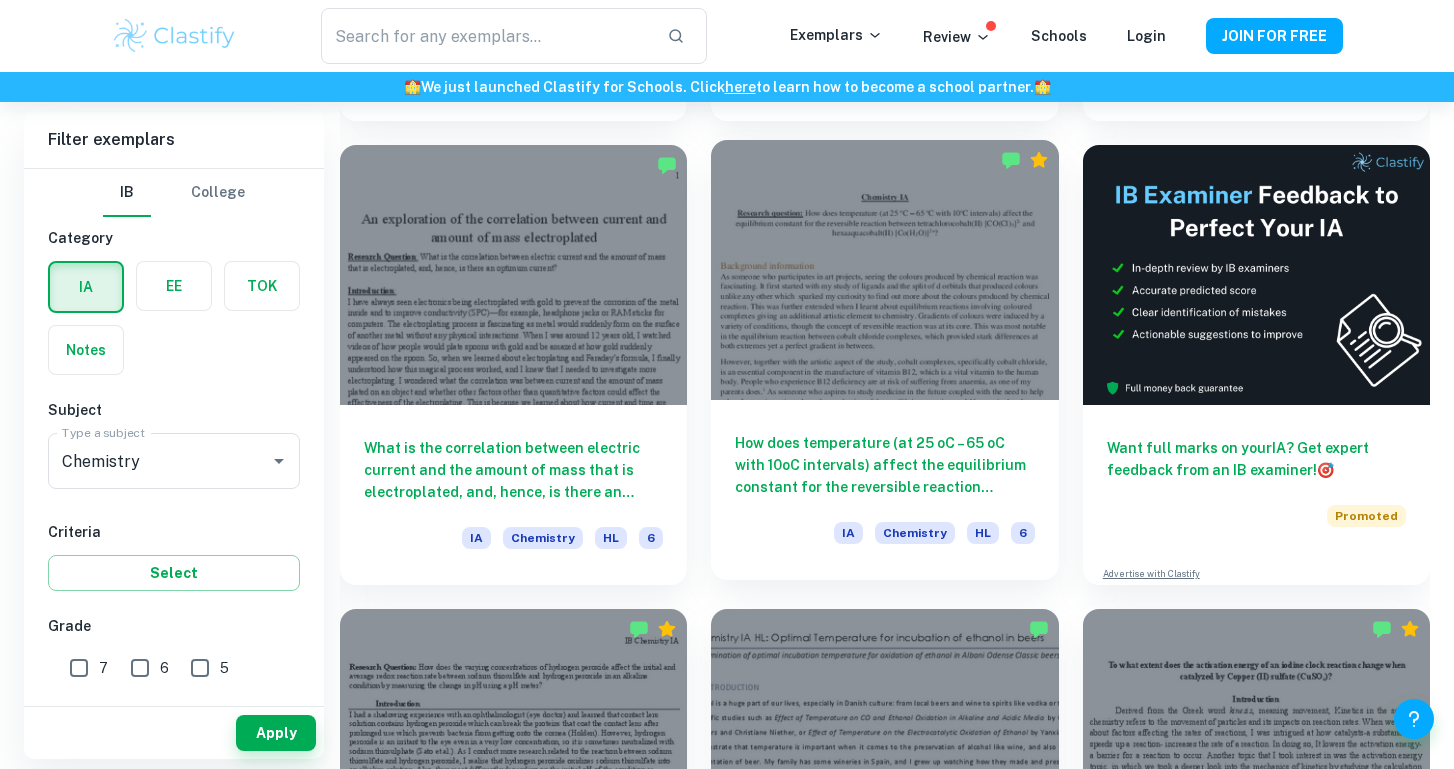 click on "How does temperature (at 25 oC – 65 oC with 10oC intervals) affect the equilibrium constant for the reversible reaction between tetrachlorocobalt(II) [CO(Cl)4]2- and hexaaquacobalt(II) [Co(H2O)]2+?" at bounding box center [884, 465] 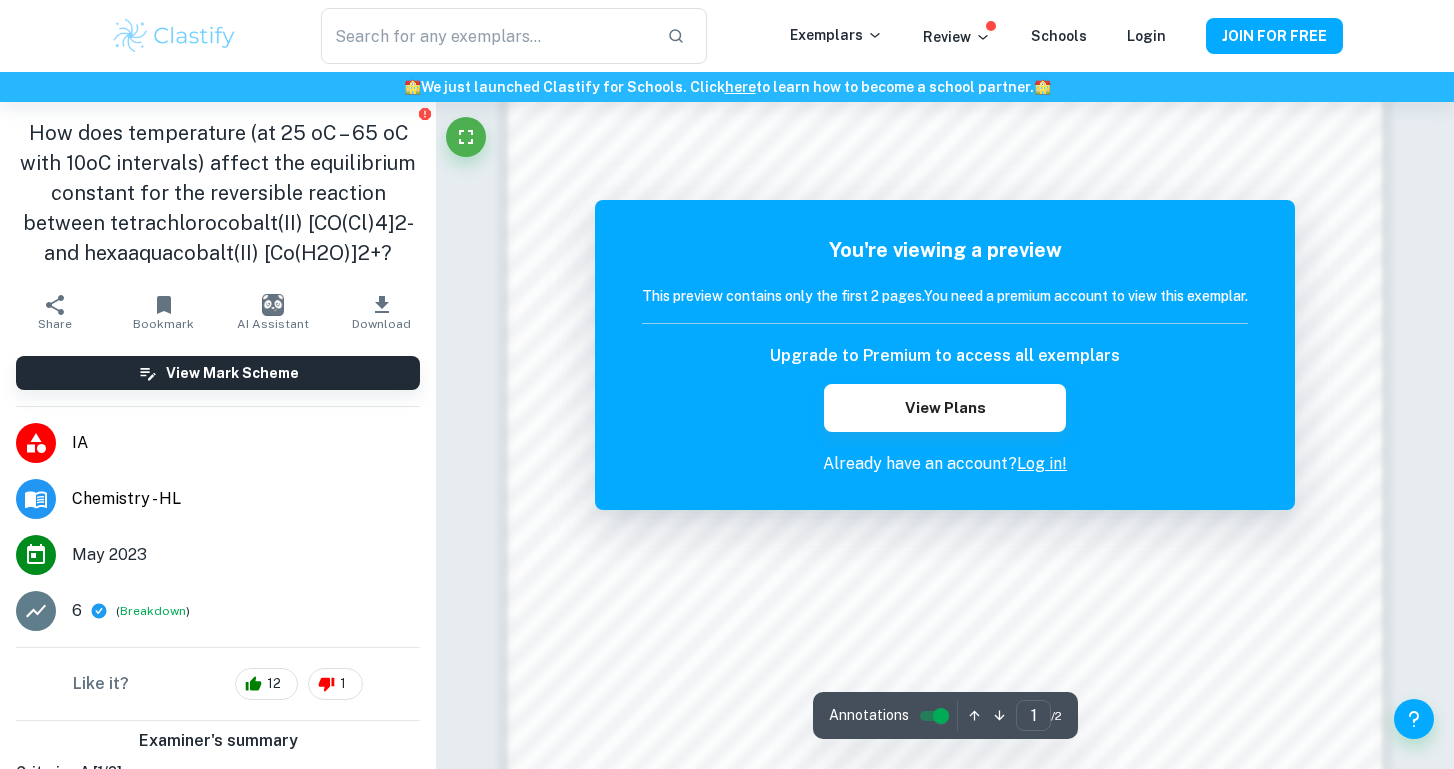 scroll, scrollTop: 1351, scrollLeft: 0, axis: vertical 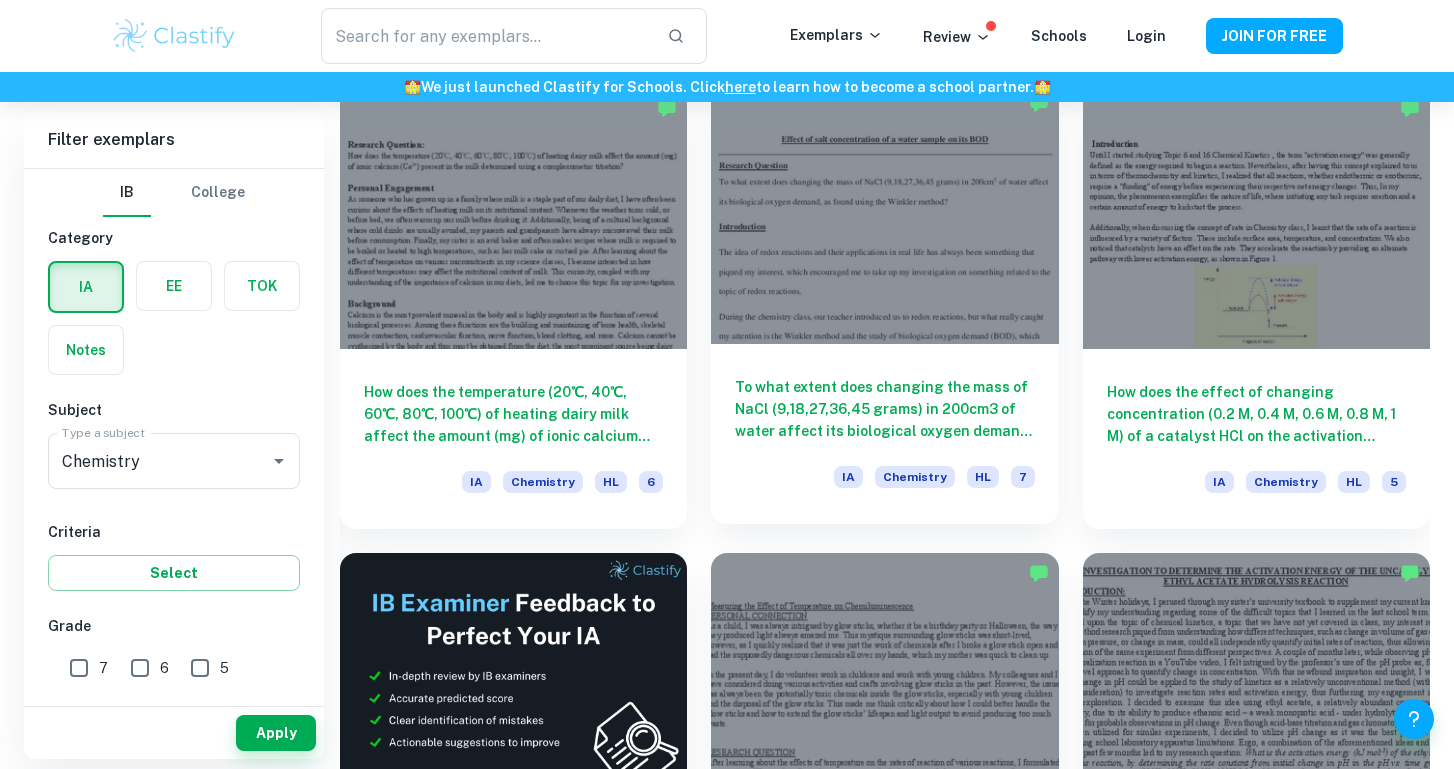 click on "To what extent does changing the mass of NaCl (9,18,27,36,45 grams) in 200cm3 of water affect its biological oxygen demand, as found using the Winkler method?" at bounding box center [884, 409] 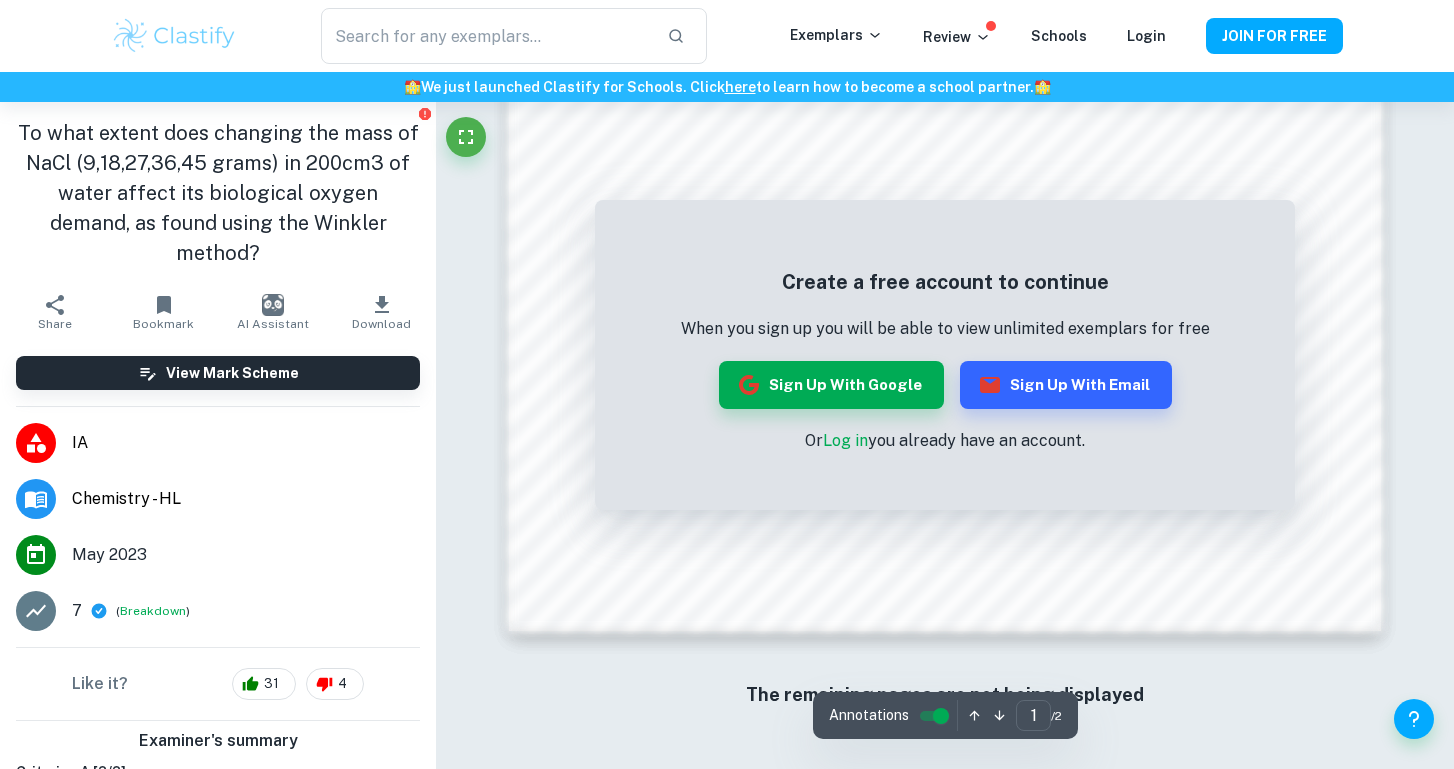 scroll, scrollTop: 1757, scrollLeft: 0, axis: vertical 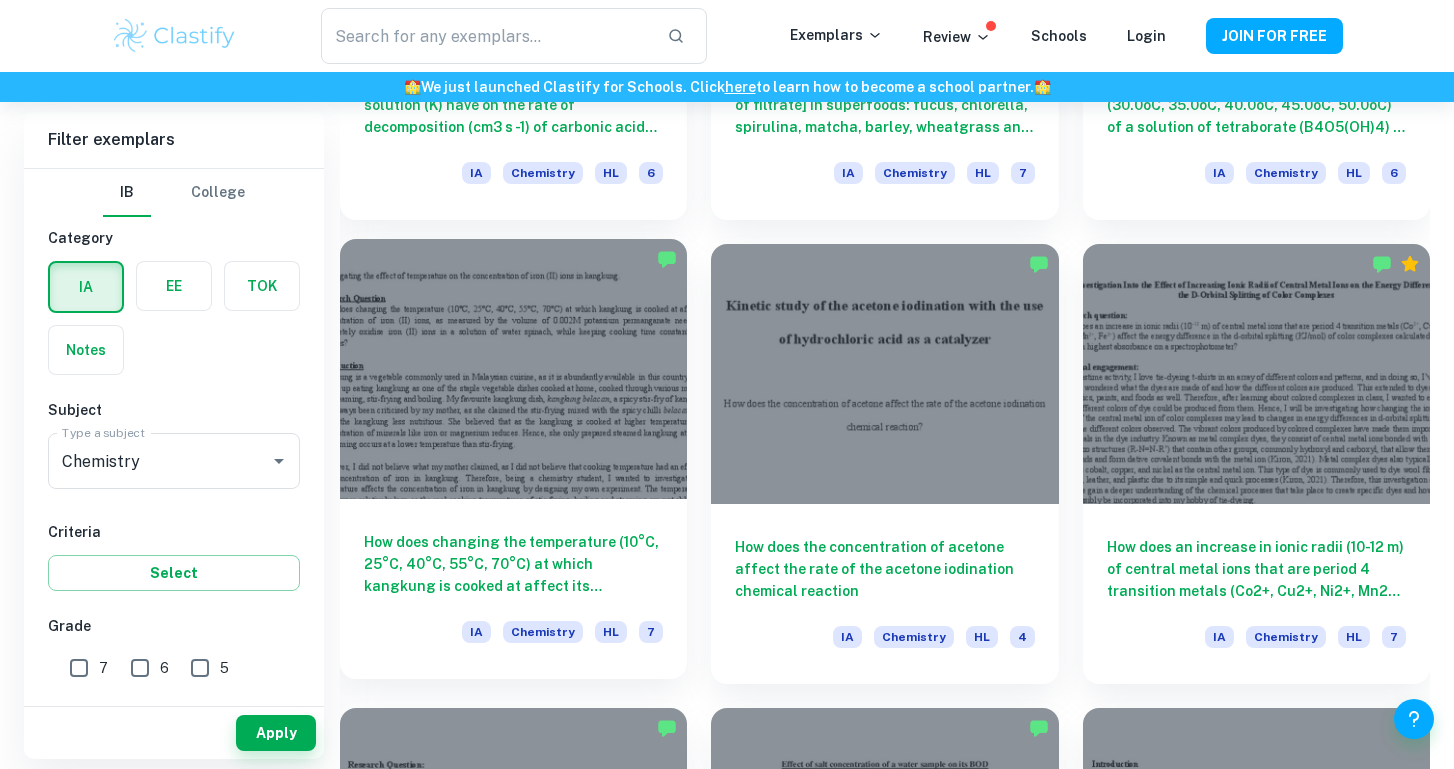 click on "How does changing the temperature (10°C, 25°C, 40°C, 55°C, 70°C) at which kangkung is cooked at affect its concentration of iron (II) ions, as measured by the volume of 0.002M potassium permanganate needed to completely oxidise iron (II) ions in a solution of water spinach, while keeping cooking time constant at 10 minutes?" at bounding box center (513, 564) 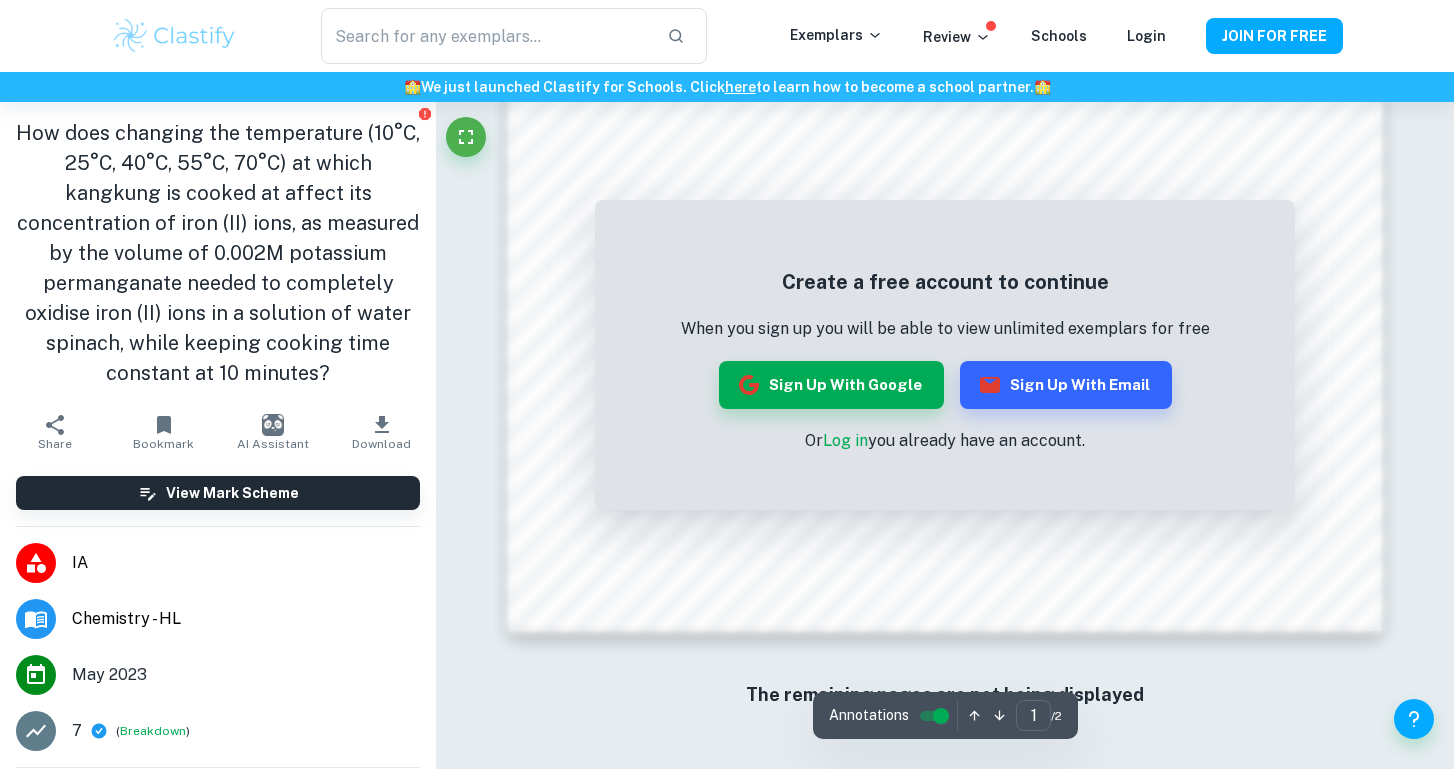 scroll, scrollTop: 1757, scrollLeft: 0, axis: vertical 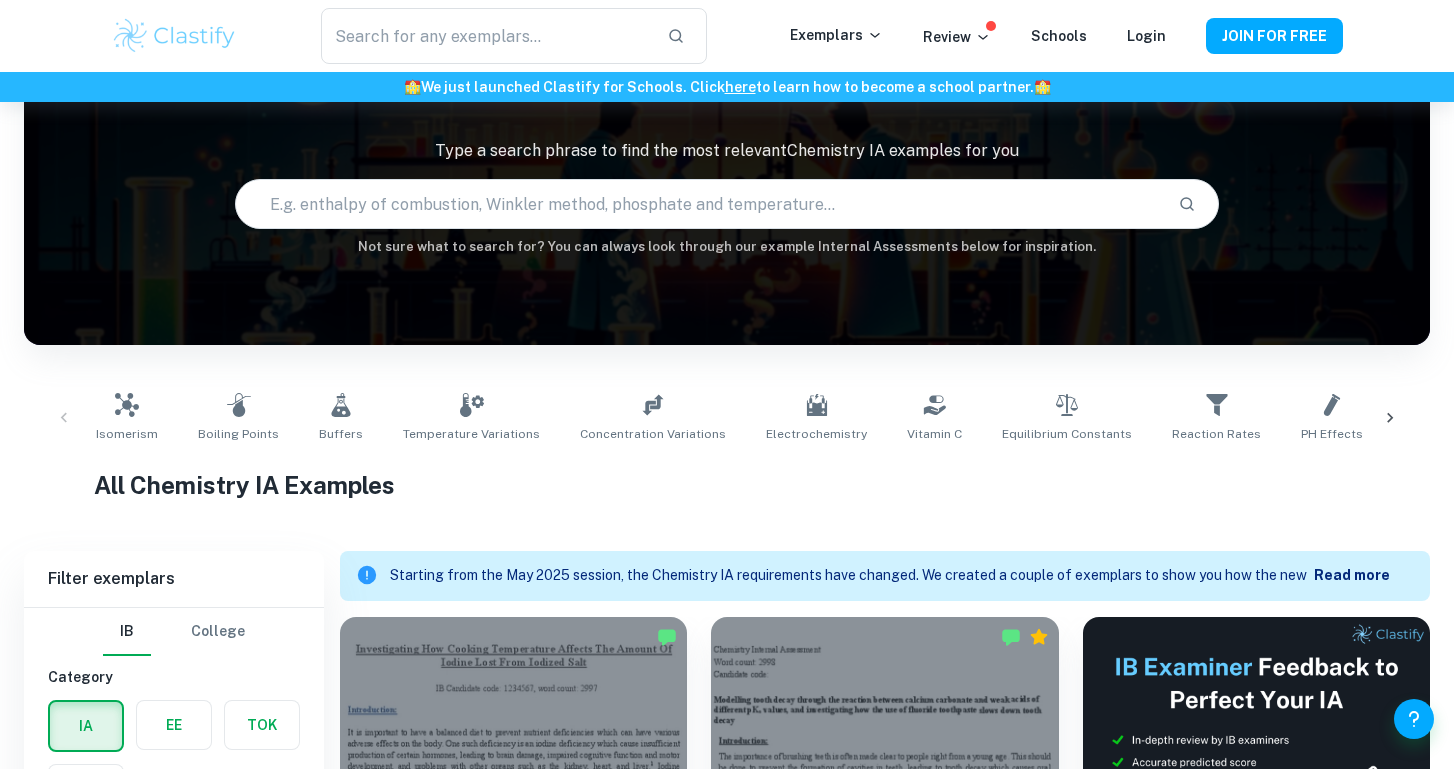 click 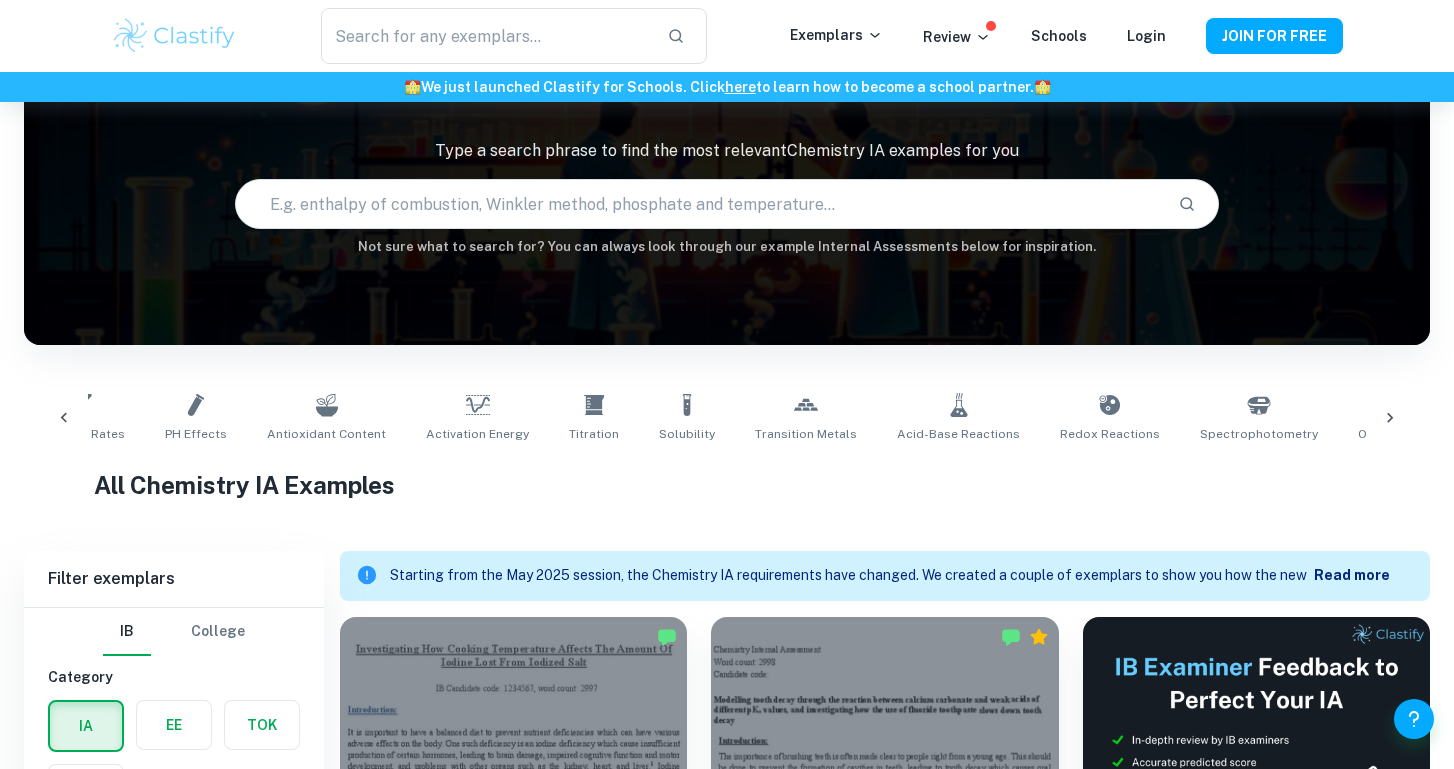 scroll, scrollTop: 0, scrollLeft: 1261, axis: horizontal 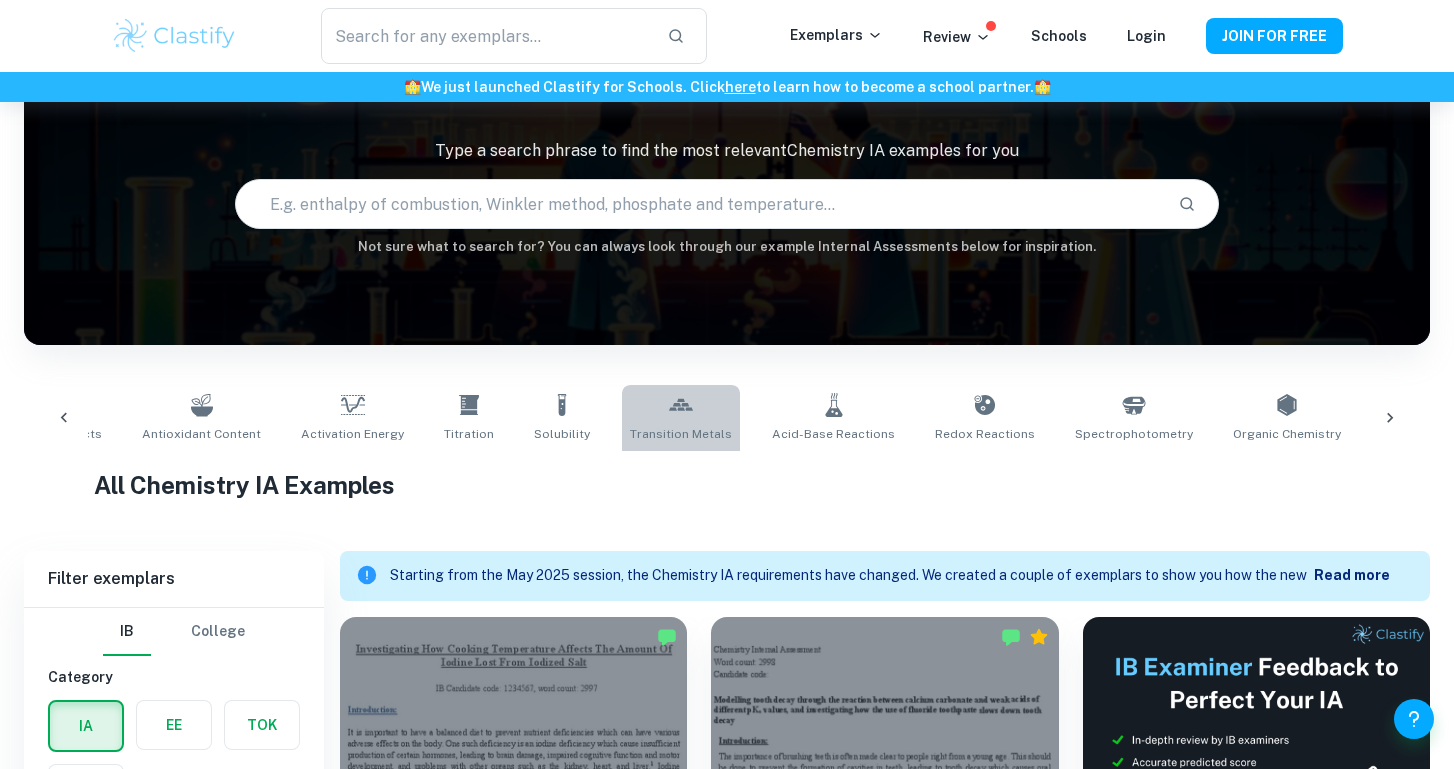 click on "Transition Metals" at bounding box center (681, 418) 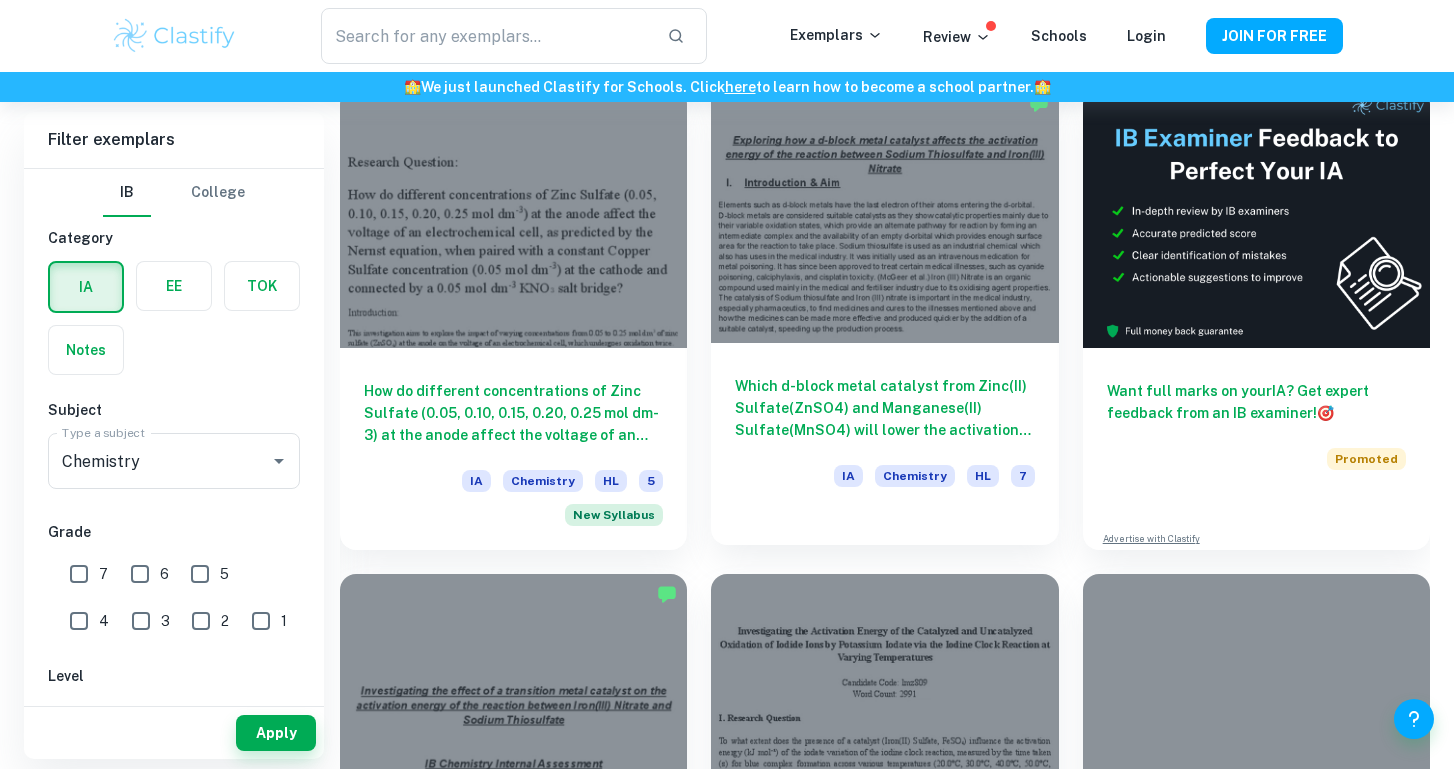 scroll, scrollTop: 654, scrollLeft: 0, axis: vertical 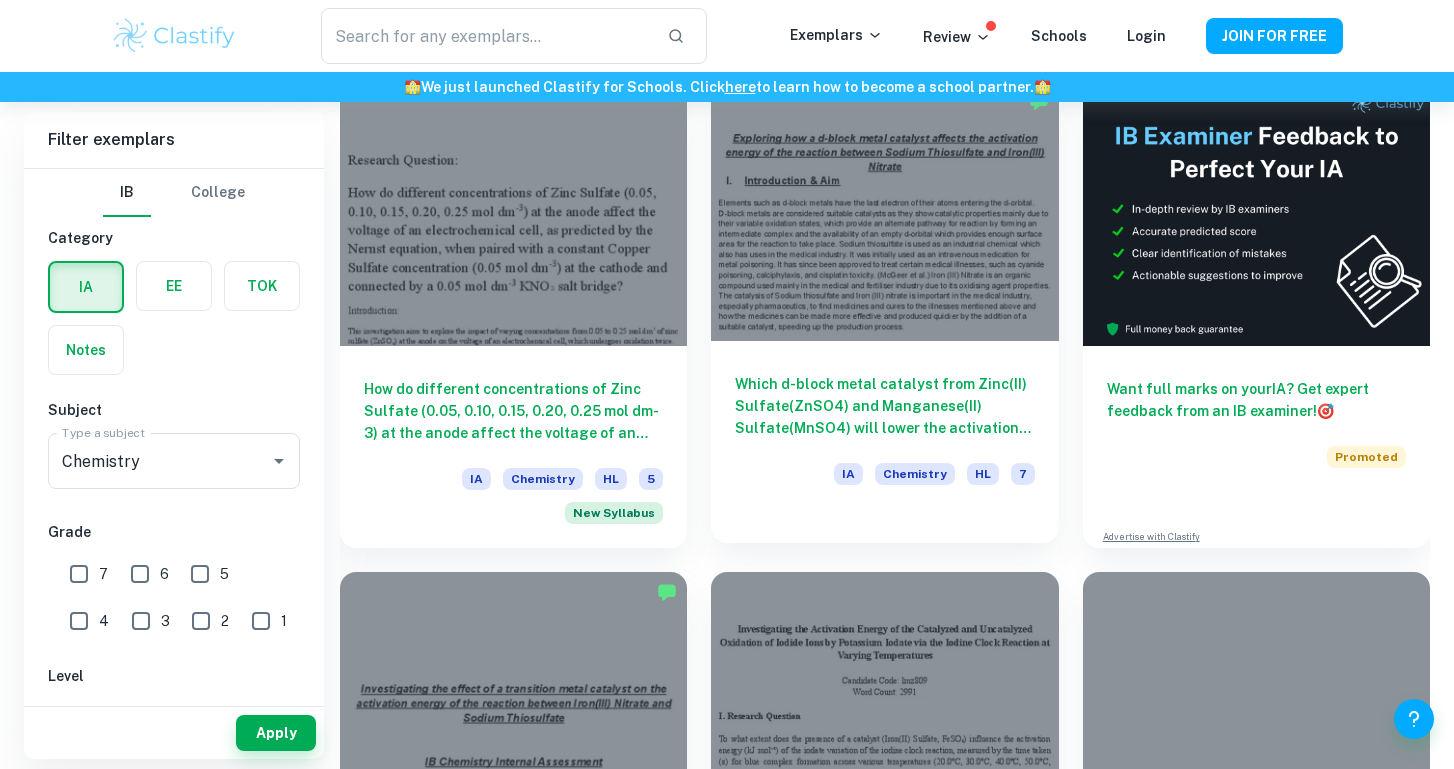 click on "Which d-block metal catalyst from Zinc(II) Sulfate(ZnSO4) and Manganese(II)
Sulfate(MnSO4) will lower the activation energy (kJmol-1) the most in the reaction between
Sodium Thiosulfate and Iron(III) nitrate, by calculating the time taken for the completion
of the reaction at varying temperatures of 25°C, 30°C, 35°C, 40°C, 45°C?" at bounding box center [884, 406] 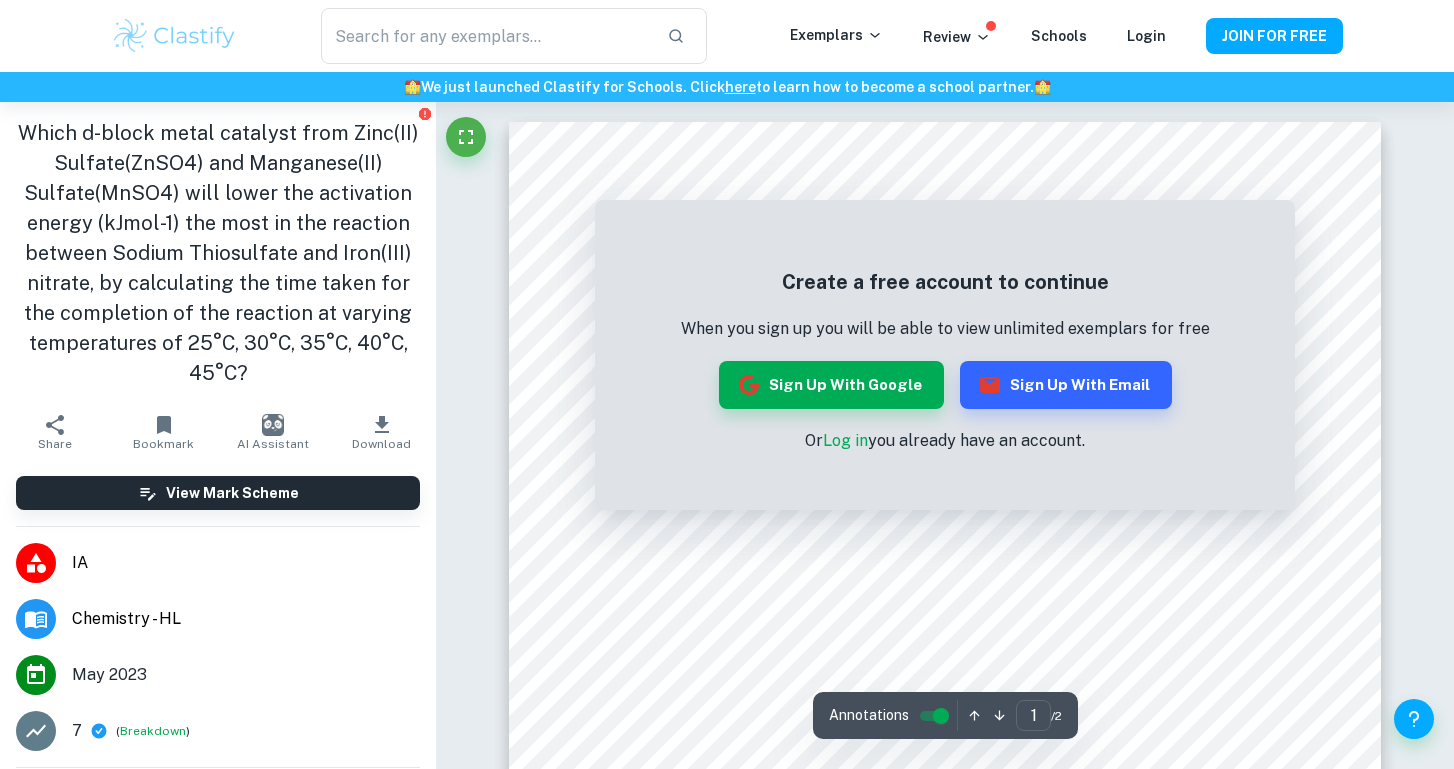 scroll, scrollTop: 0, scrollLeft: 0, axis: both 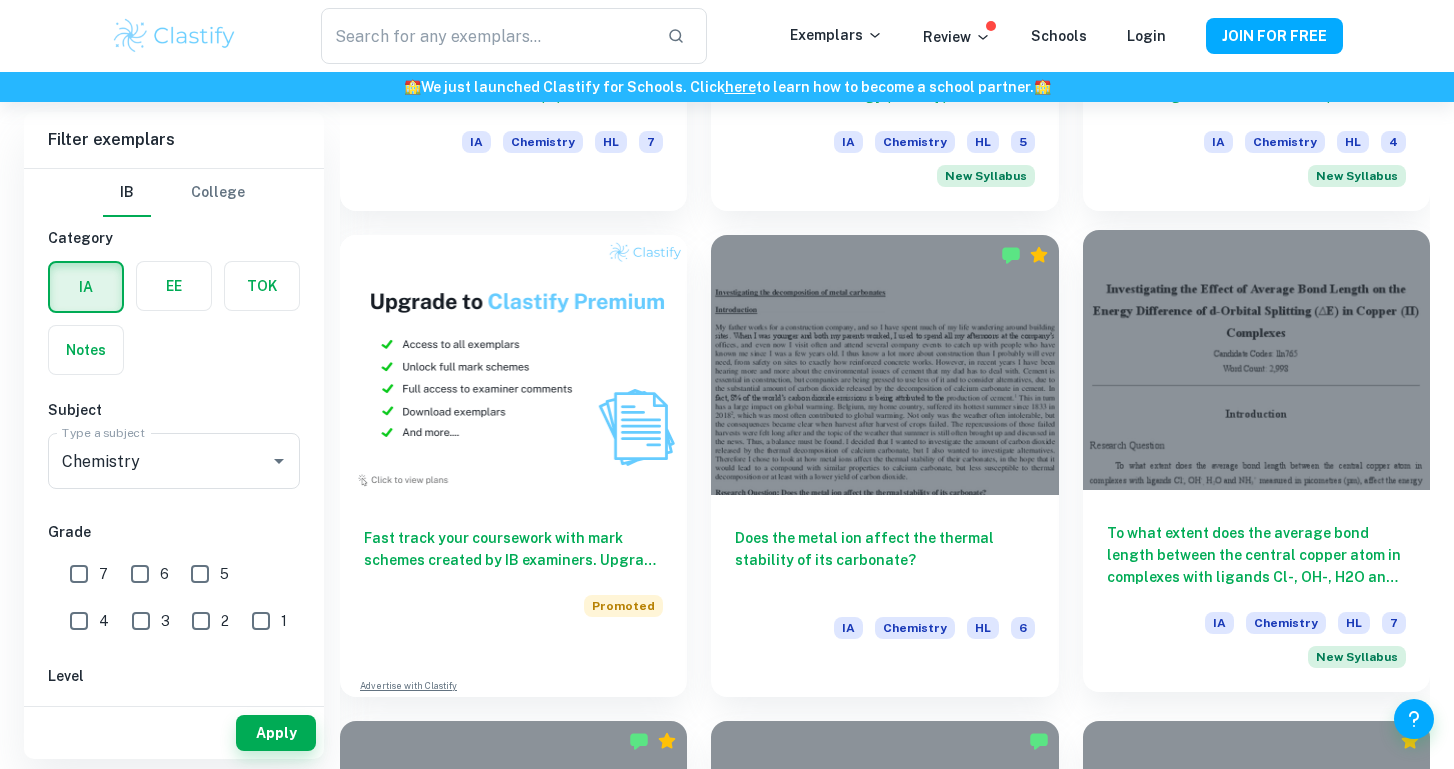 click on "To what extent does the average bond length between the central copper atom in
complexes with ligands Cl-, OH-, H2O and NH3+ measured in picometres (pm), affect the energy
difference of d-orbital splitting (in kJ mol-1), as collected using a Uv-vis spectrophotometer to
determine the wavelength at highest absorbance?" at bounding box center (1256, 555) 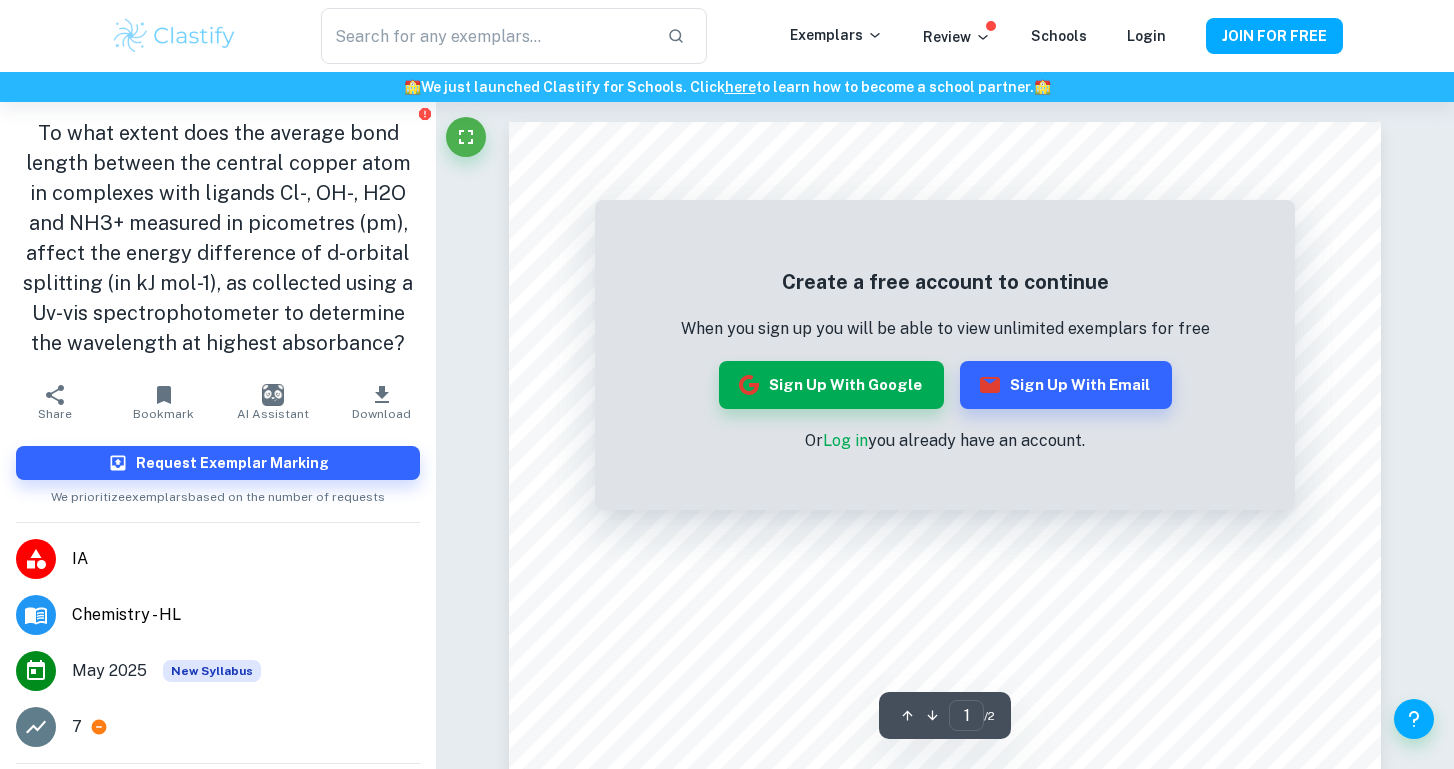 scroll, scrollTop: 0, scrollLeft: 0, axis: both 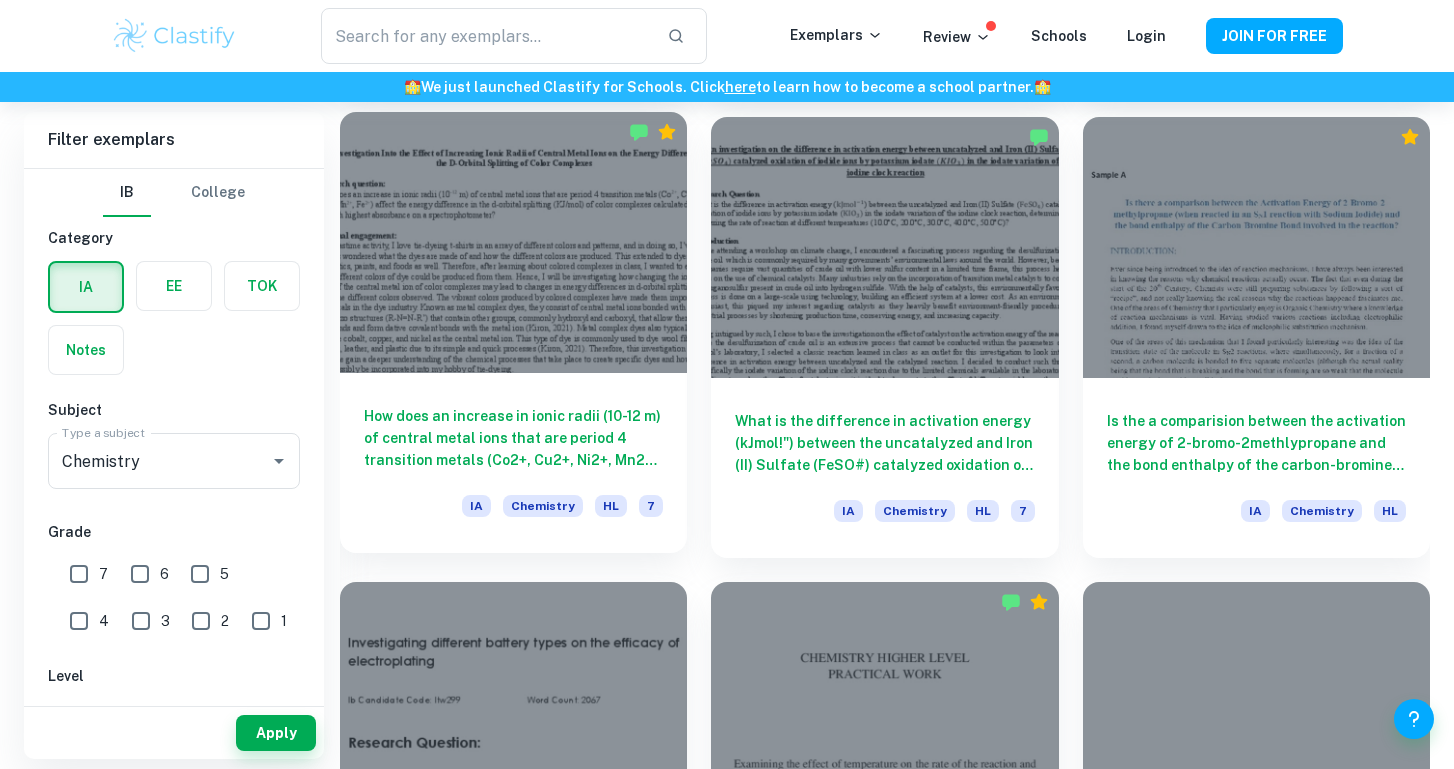 click on "How does an increase in ionic radii (10-12 m) of central metal ions that are period 4 transition metals (Co2+, Cu2+, Ni2+, Mn2+, Fe2+) affect the energy difference in the d-orbital splitting (KJ/mol) of color complexes calculated through highest absorbance on a spectrophotometer?" at bounding box center [513, 438] 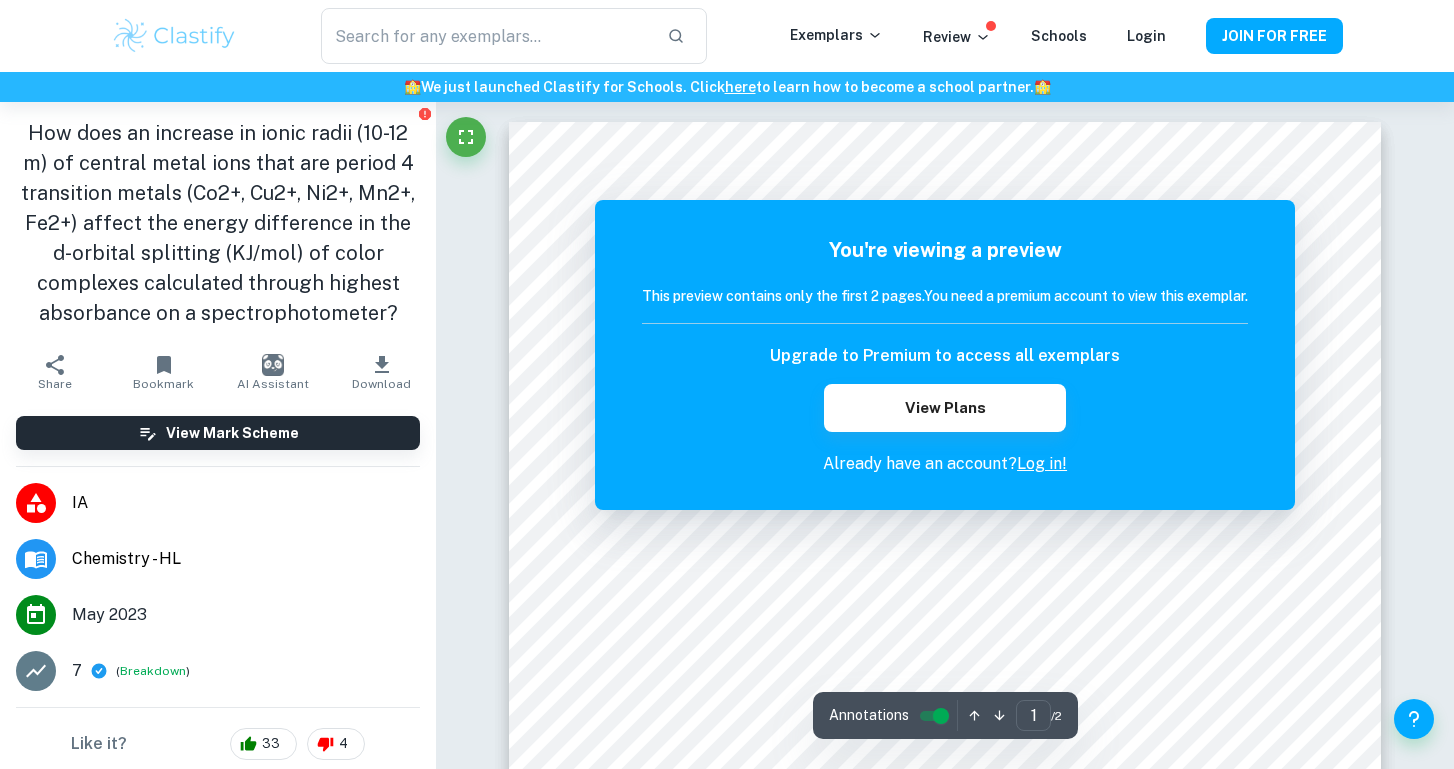 scroll, scrollTop: 0, scrollLeft: 0, axis: both 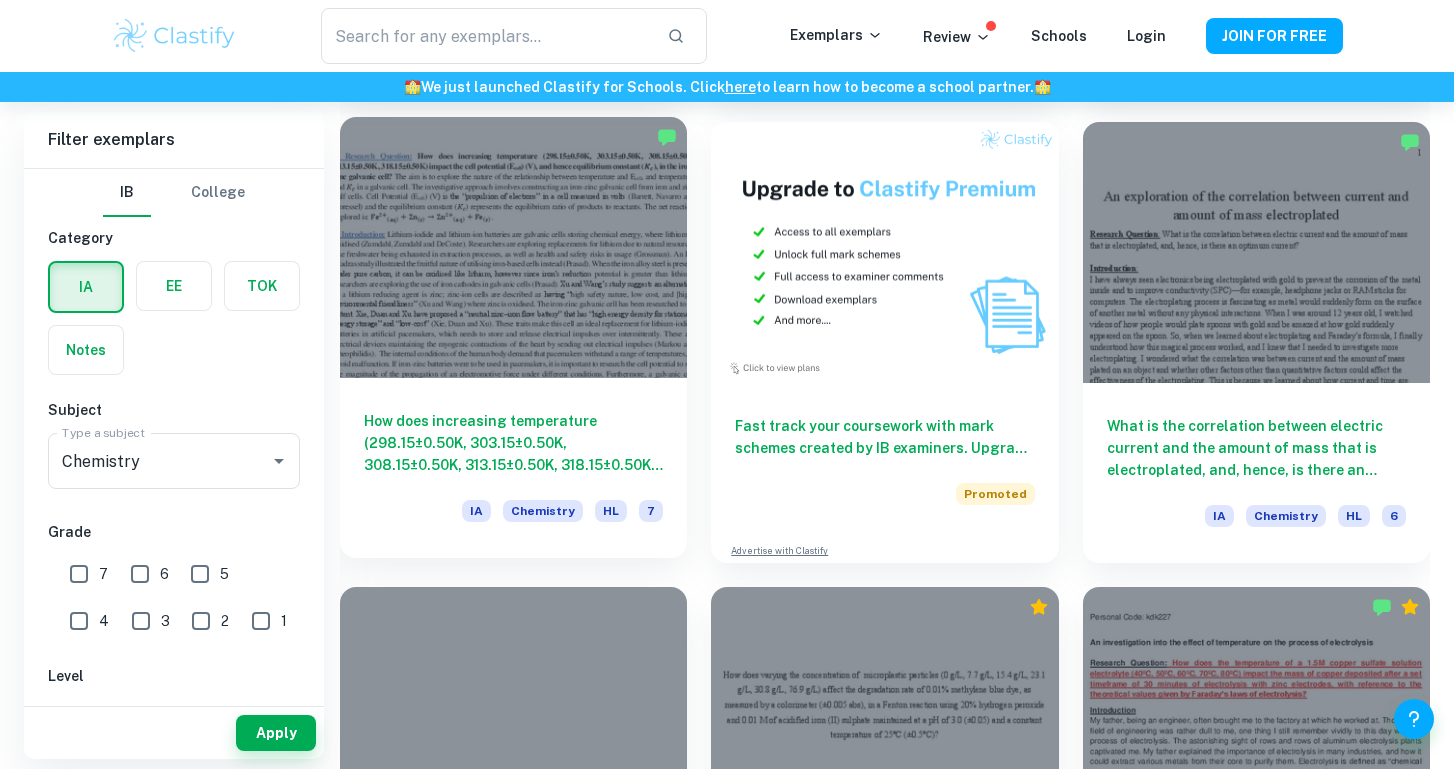 click on "How does increasing temperature (298.15±0.50K, 303.15±0.50K, 308.15±0.50K, 313.15±0.50K, 318.15±0.50K) impact the cell potential (E cell ) (V), and hence equilibrium constant (K c ), in the iron- zinc galvanic cell?" at bounding box center [513, 443] 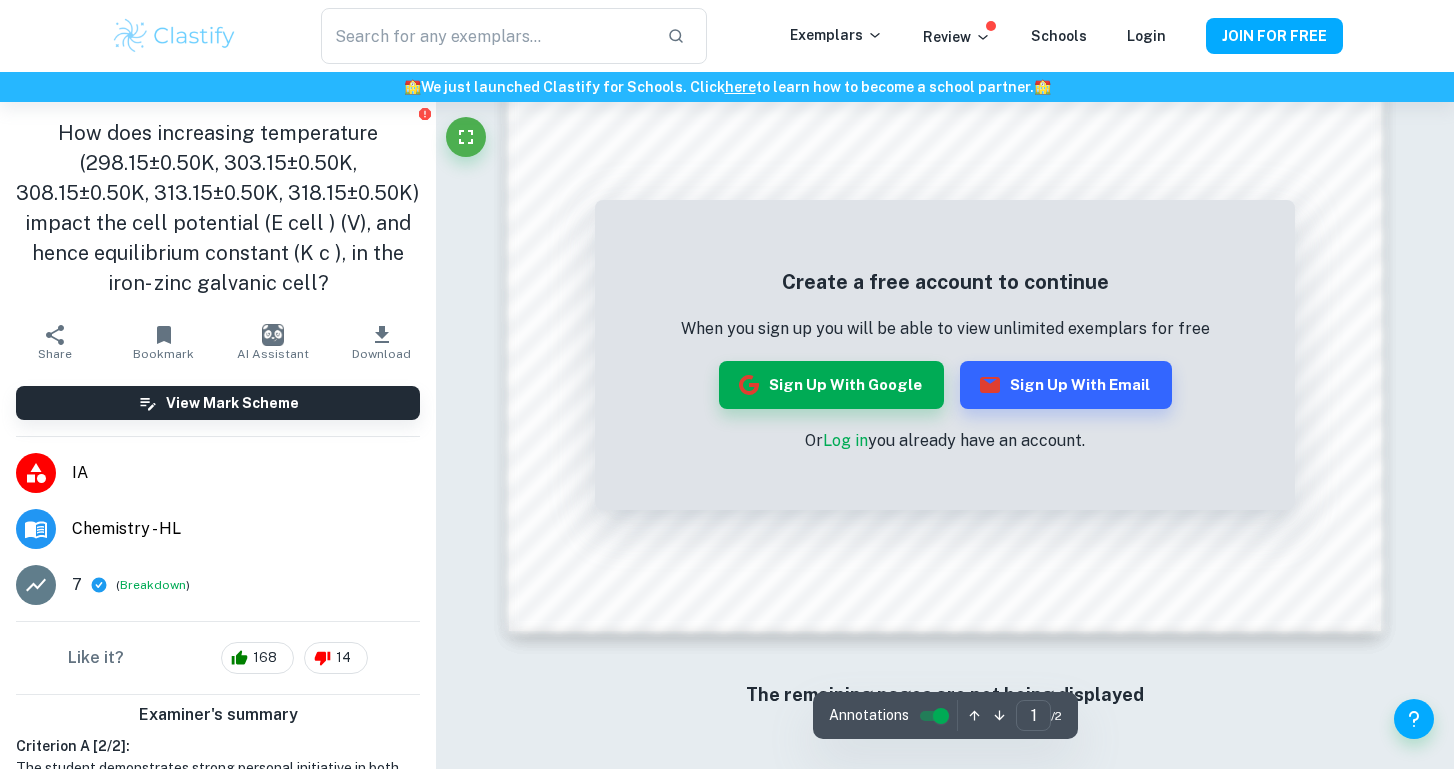 scroll, scrollTop: 1967, scrollLeft: 0, axis: vertical 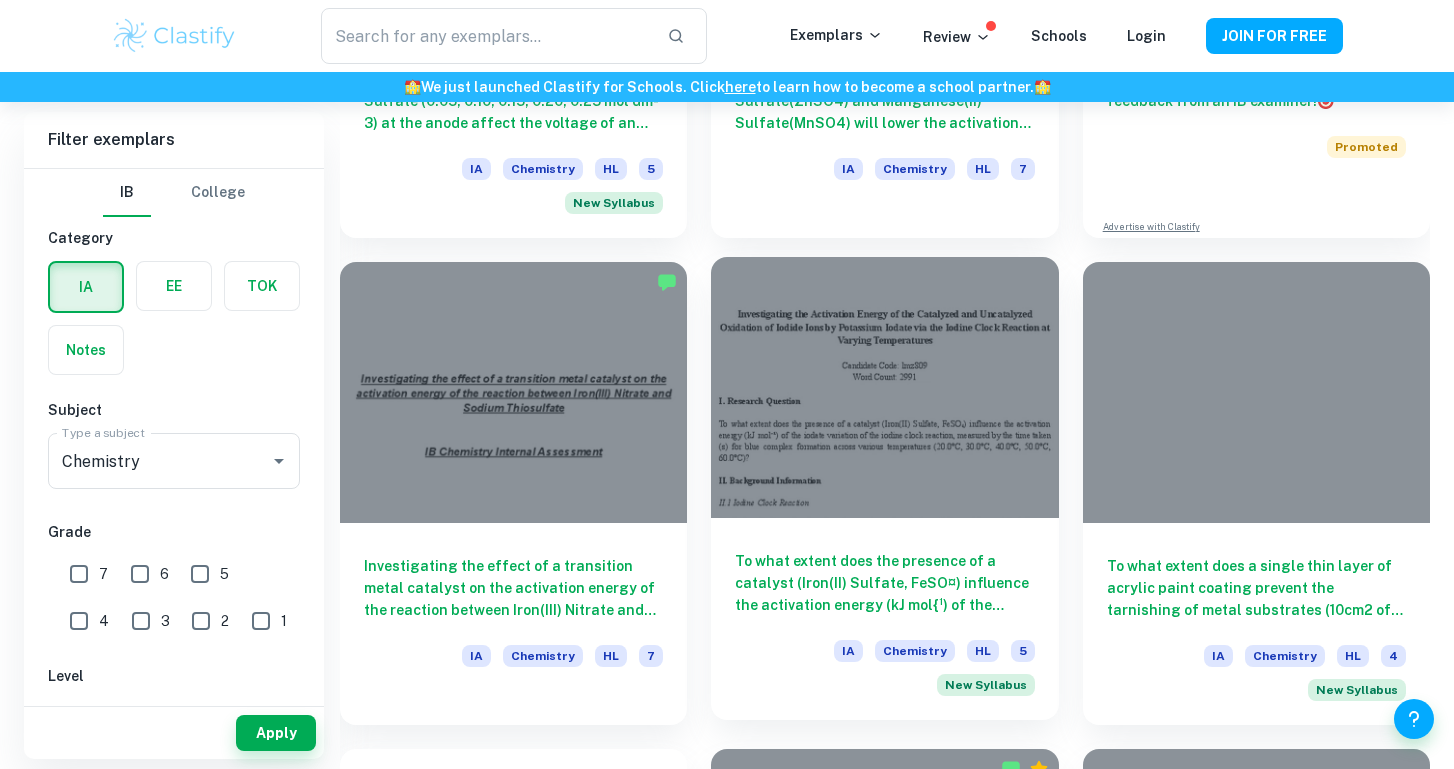 click on "To what extent does the presence of a catalyst (Iron(II) Sulfate, FeSO¤) influence the activation
energy (kJ mol{¹) of the iodate variation of the iodine clock reaction, measured by the time taken
(s) for blue complex formation across various temperatures (20.0°C, 30.0°C, 40.0°C, 50.0°C,
60.0°C)?" at bounding box center (884, 583) 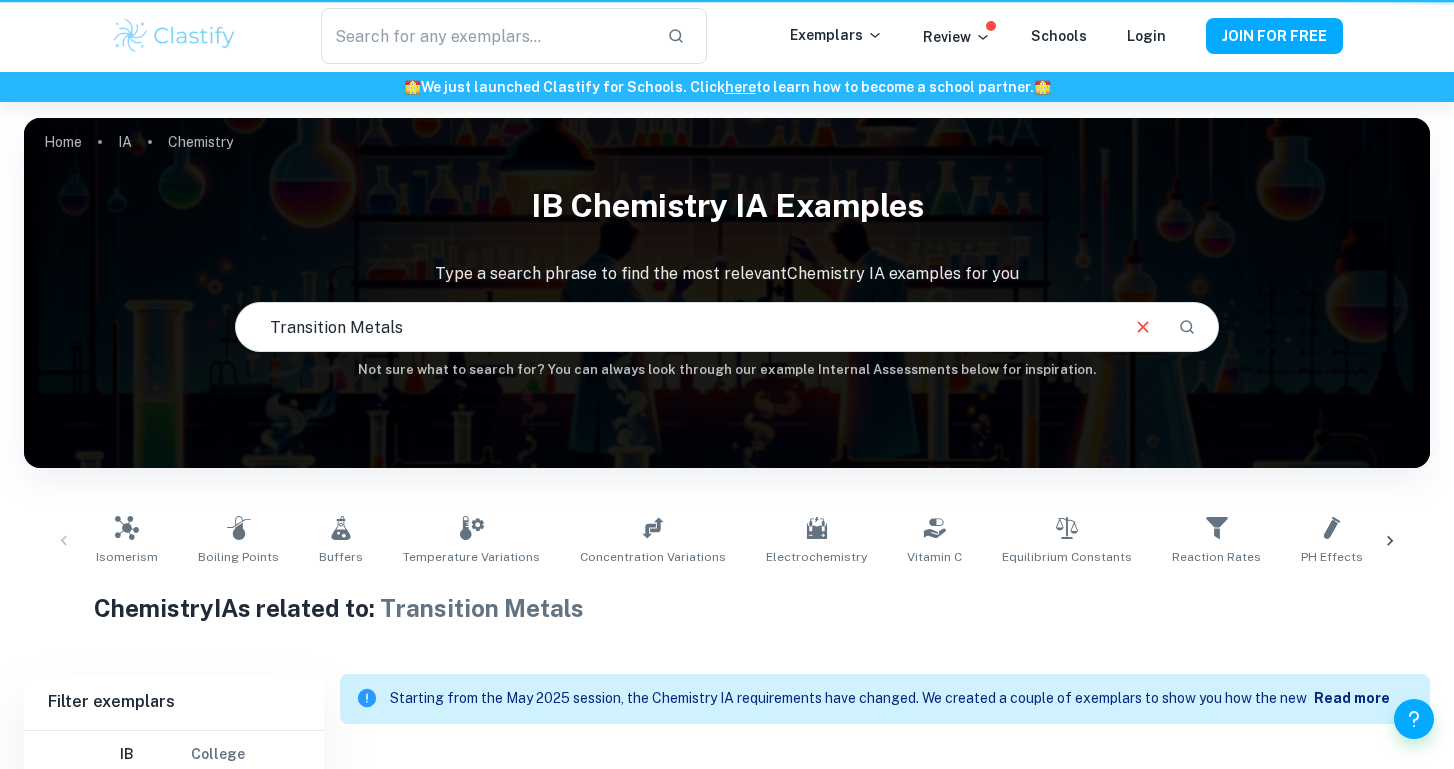 scroll, scrollTop: 205, scrollLeft: 0, axis: vertical 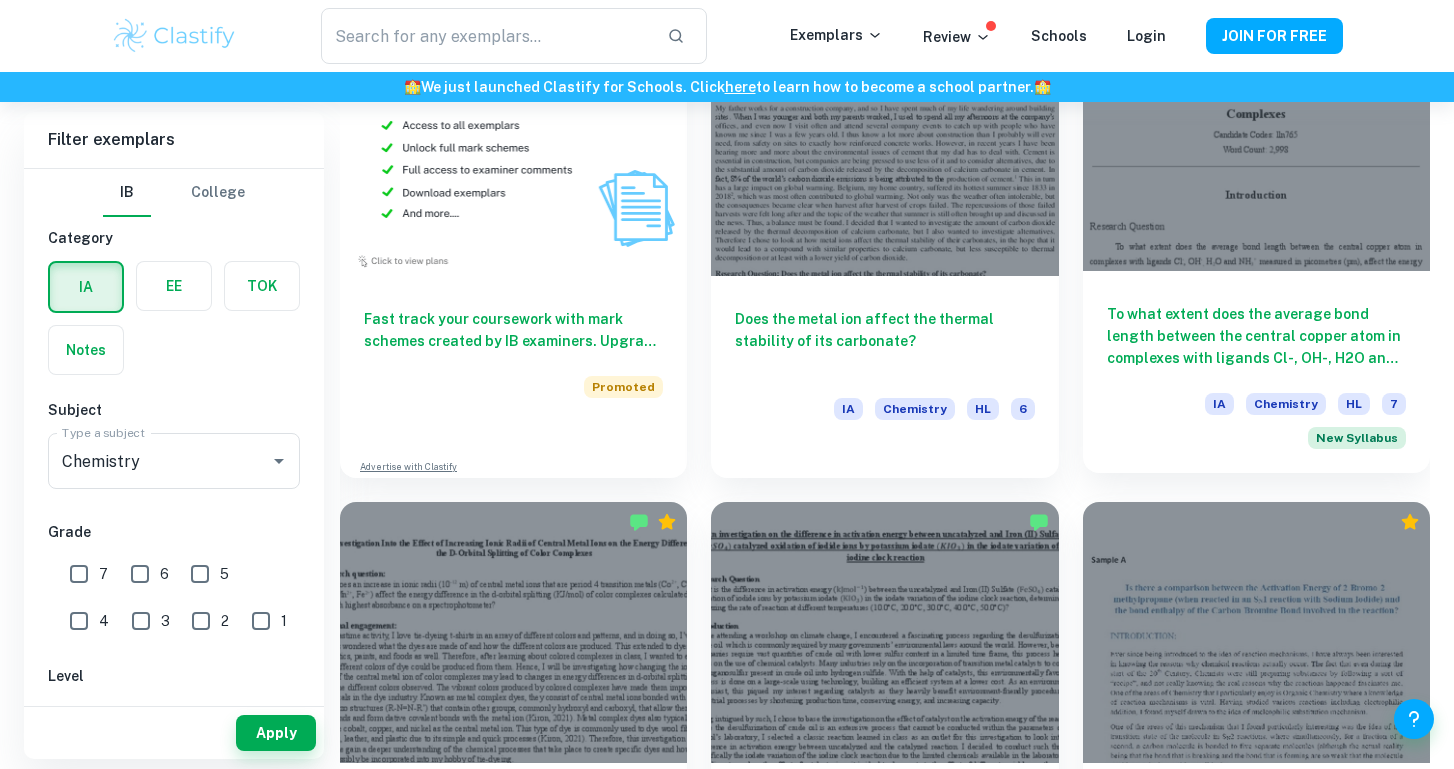 click on "To what extent does the average bond length between the central copper atom in
complexes with ligands Cl-, OH-, H2O and NH3+ measured in picometres (pm), affect the energy
difference of d-orbital splitting (in kJ mol-1), as collected using a Uv-vis spectrophotometer to
determine the wavelength at highest absorbance?" at bounding box center [1256, 336] 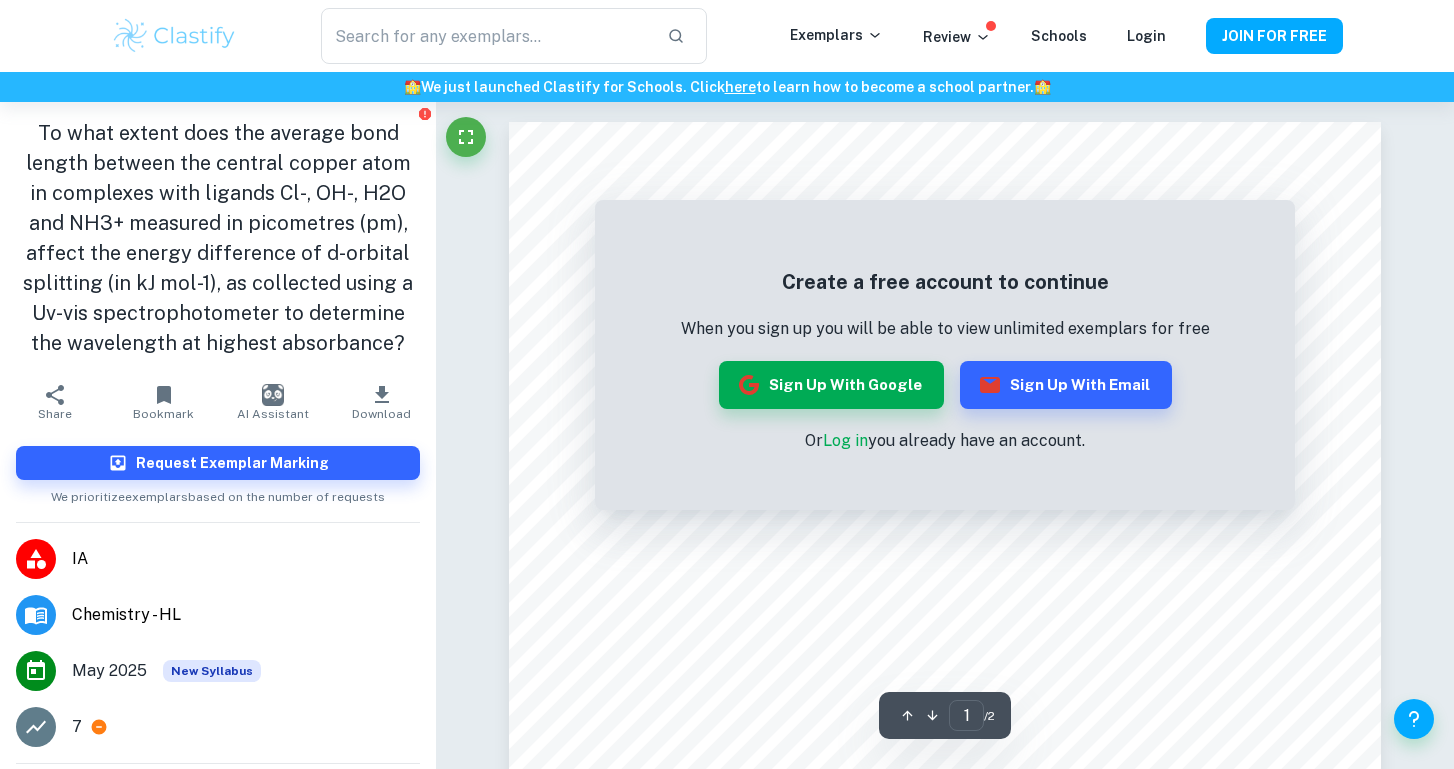 scroll, scrollTop: 0, scrollLeft: 0, axis: both 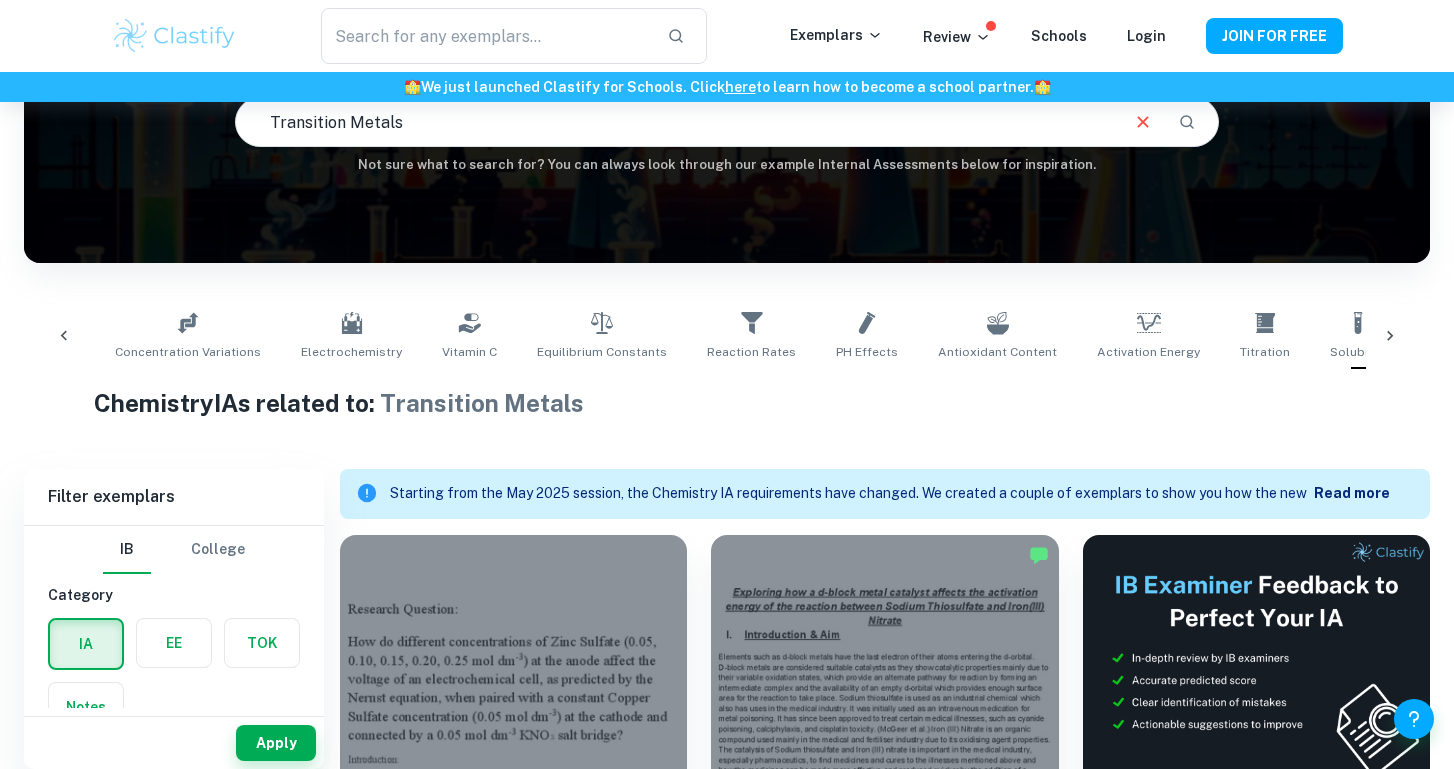 click 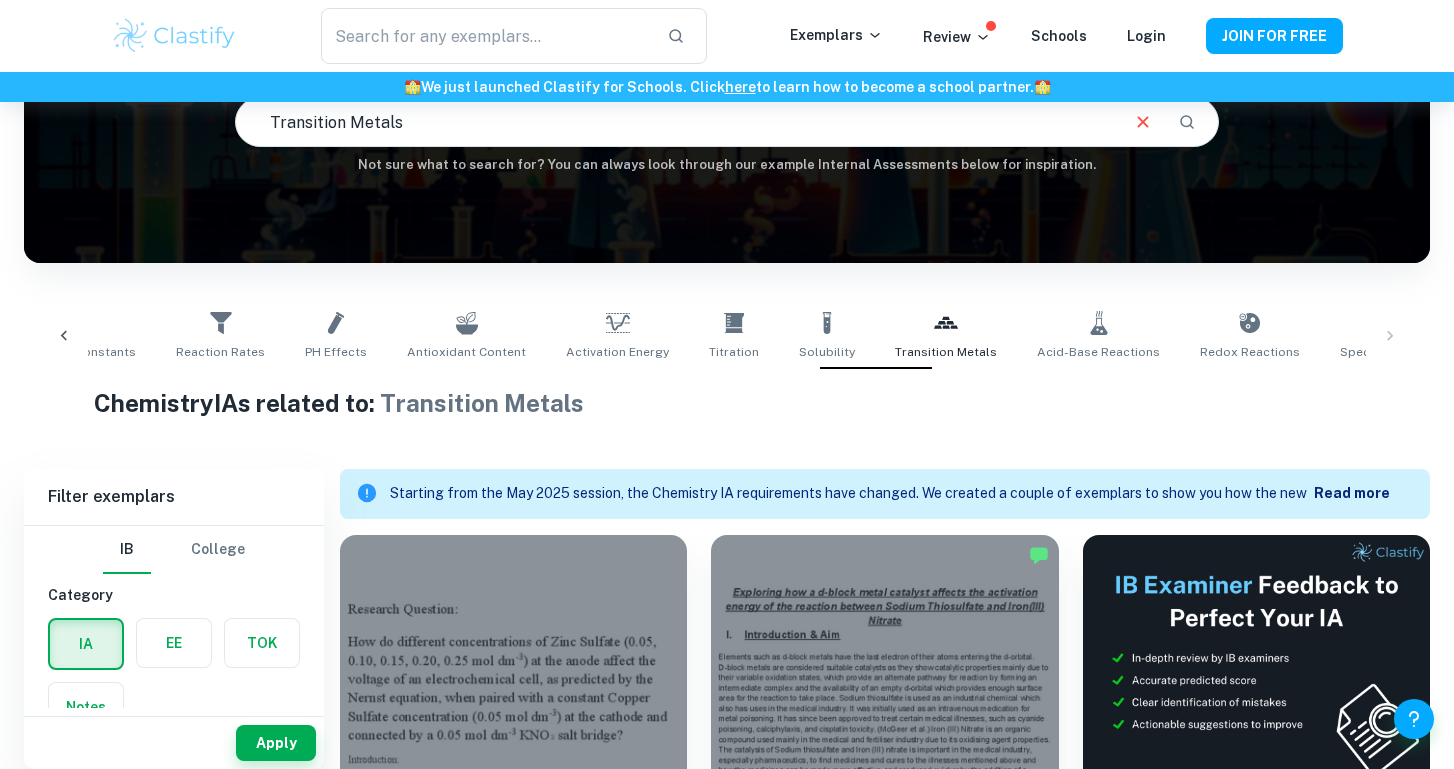 scroll, scrollTop: 0, scrollLeft: 1513, axis: horizontal 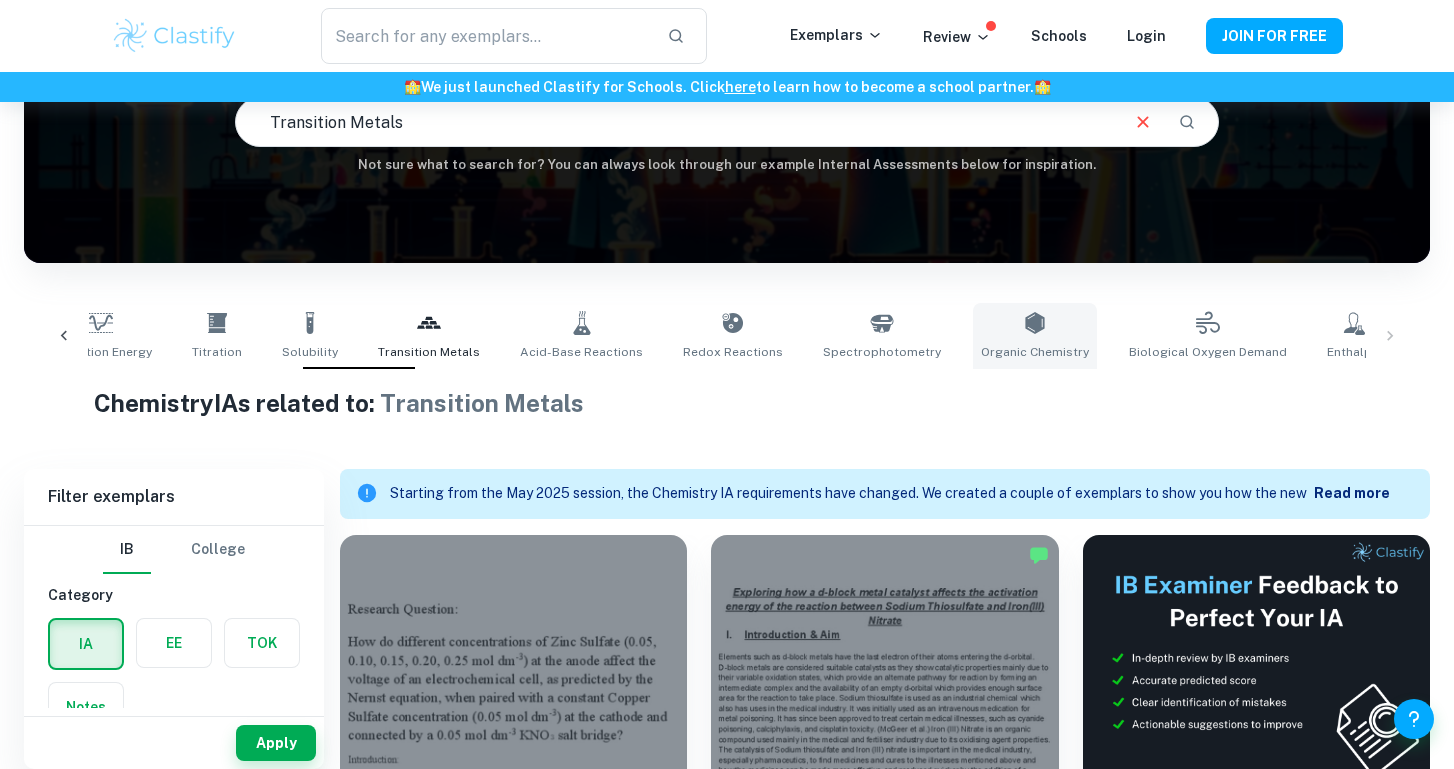click on "Organic Chemistry" at bounding box center (1035, 336) 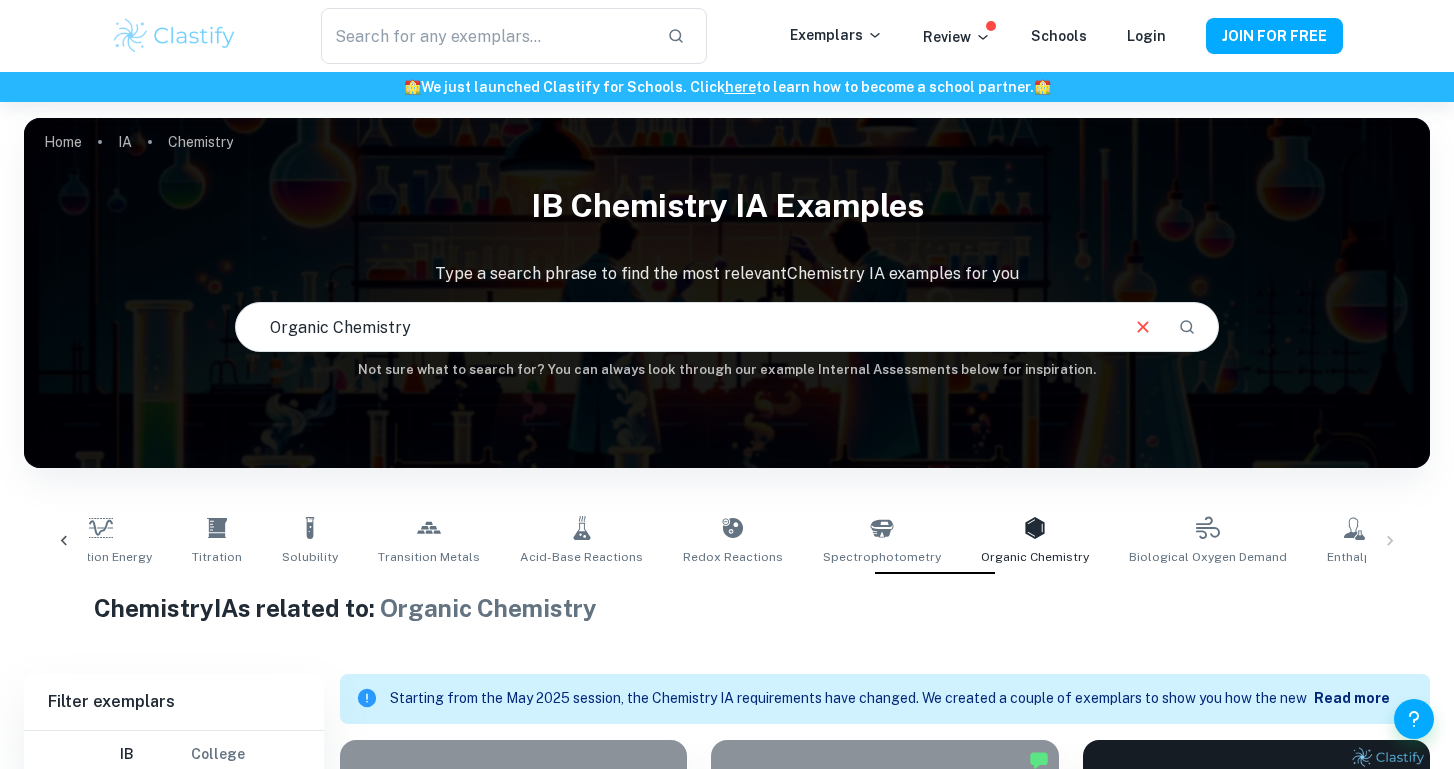 scroll, scrollTop: 34, scrollLeft: 0, axis: vertical 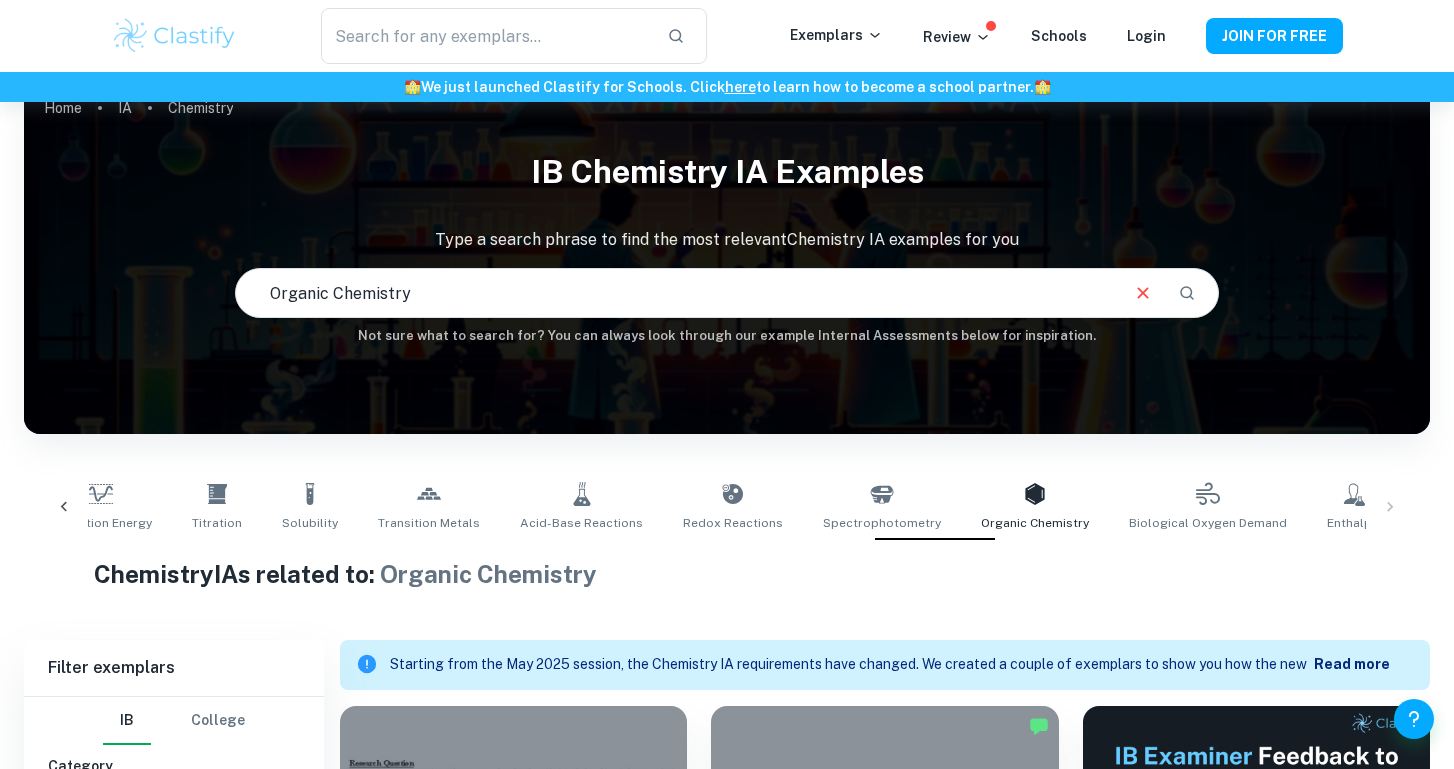 click on "Isomerism Boiling Points Buffers Temperature Variations Concentration Variations Electrochemistry Vitamin C Equilibrium Constants Reaction Rates pH Effects Antioxidant Content Activation Energy Titration Solubility Transition Metals Acid-Base Reactions Redox Reactions Spectrophotometry Organic Chemistry Biological Oxygen Demand Enthalpy Catalysts" at bounding box center [727, 507] 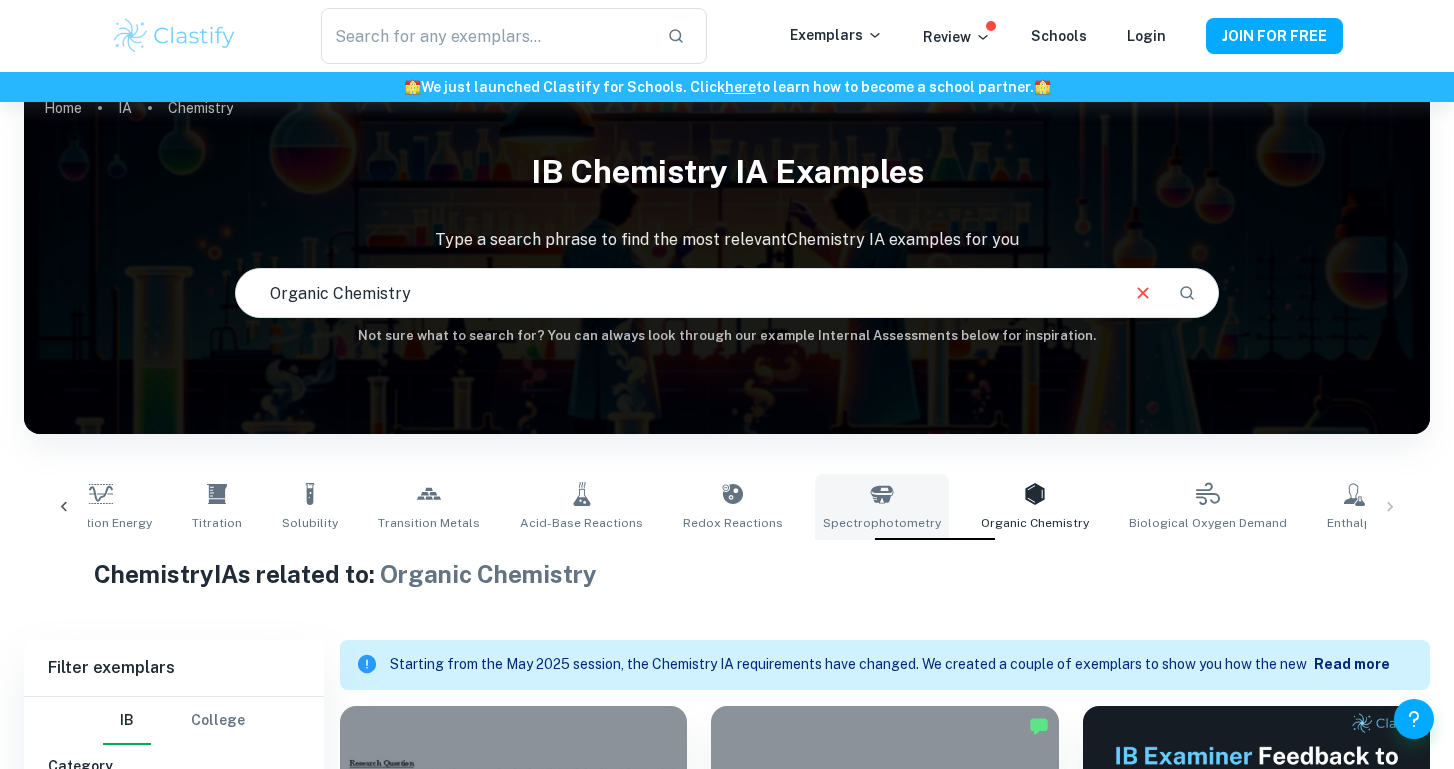 click 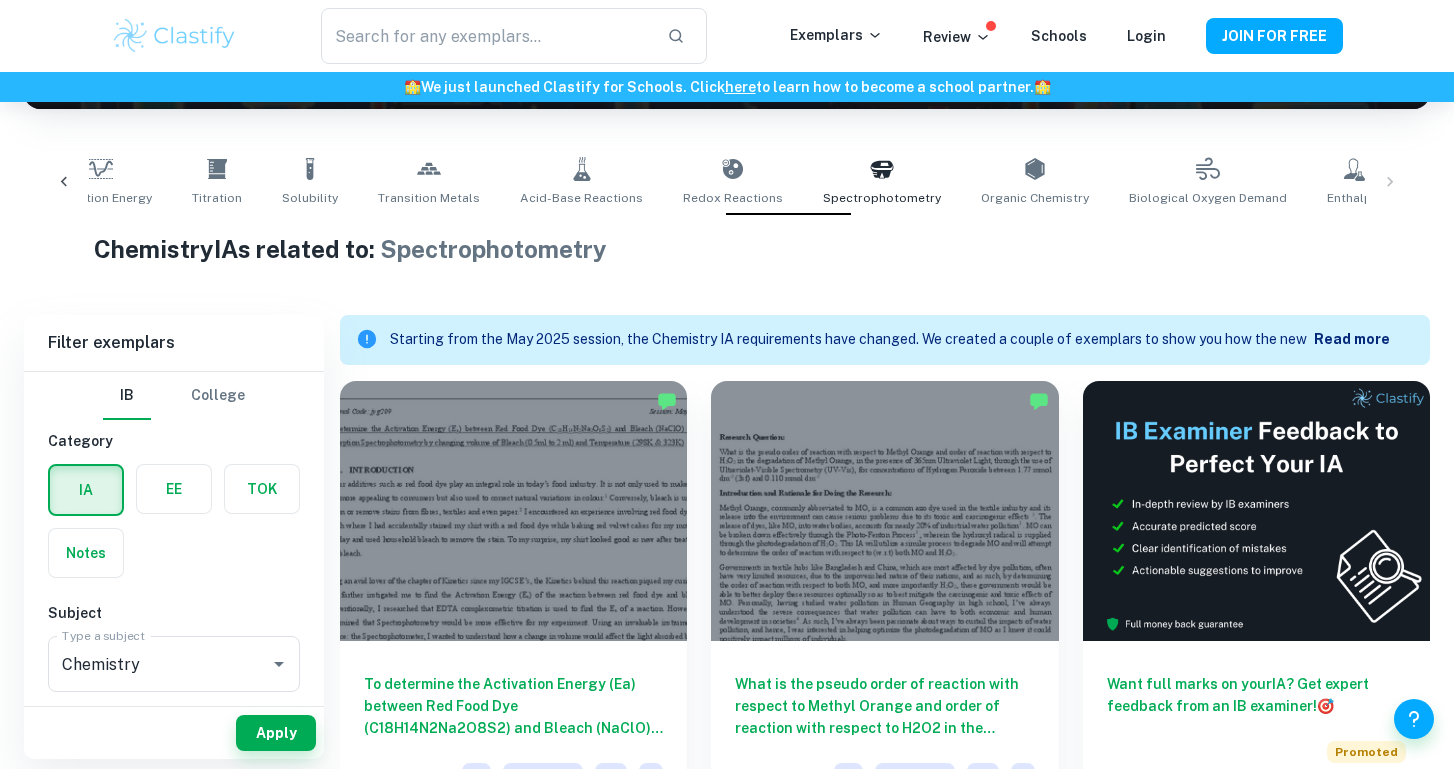 scroll, scrollTop: 608, scrollLeft: 0, axis: vertical 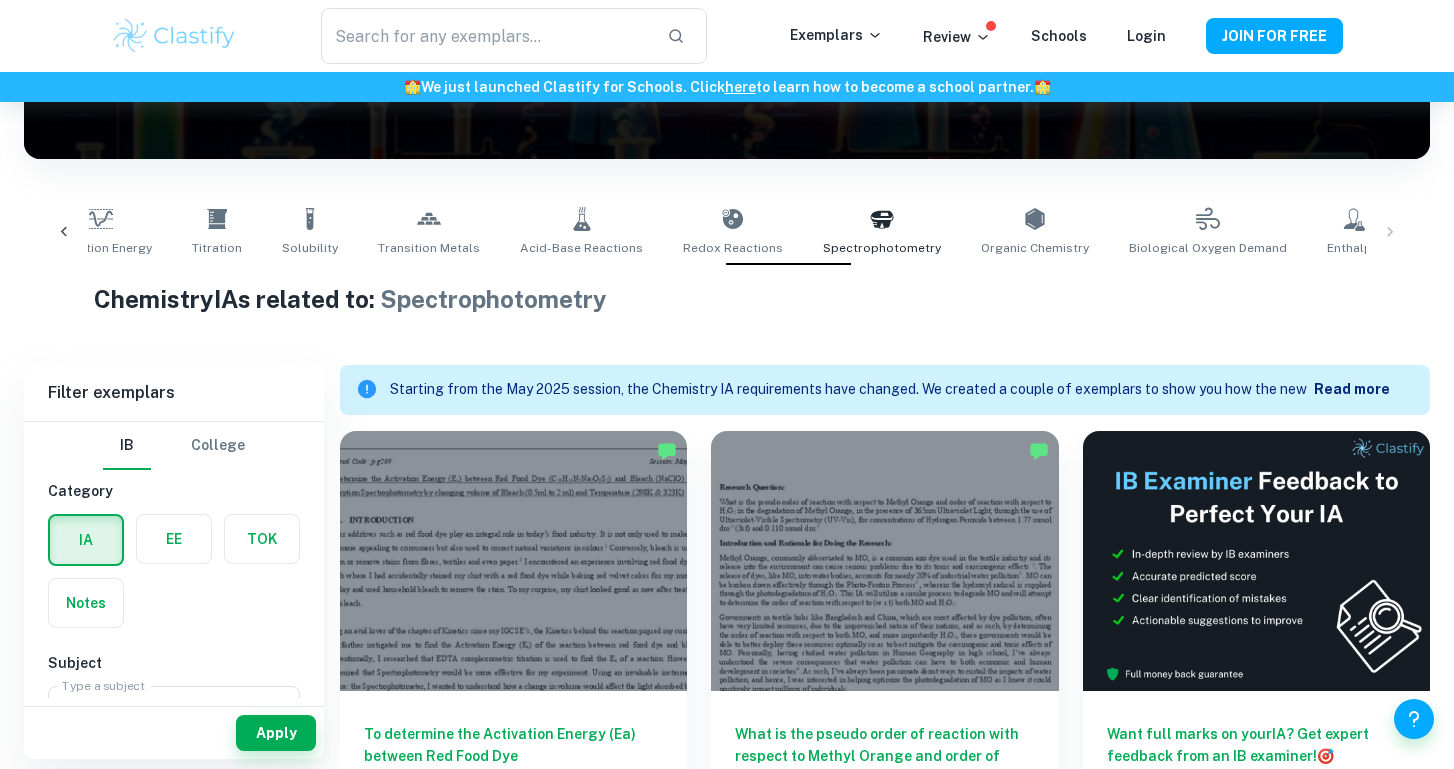 click on "Isomerism Boiling Points Buffers Temperature Variations Concentration Variations Electrochemistry Vitamin C Equilibrium Constants Reaction Rates pH Effects Antioxidant Content Activation Energy Titration Solubility Transition Metals Acid-Base Reactions Redox Reactions Spectrophotometry Organic Chemistry Biological Oxygen Demand Enthalpy Catalysts" at bounding box center [727, 232] 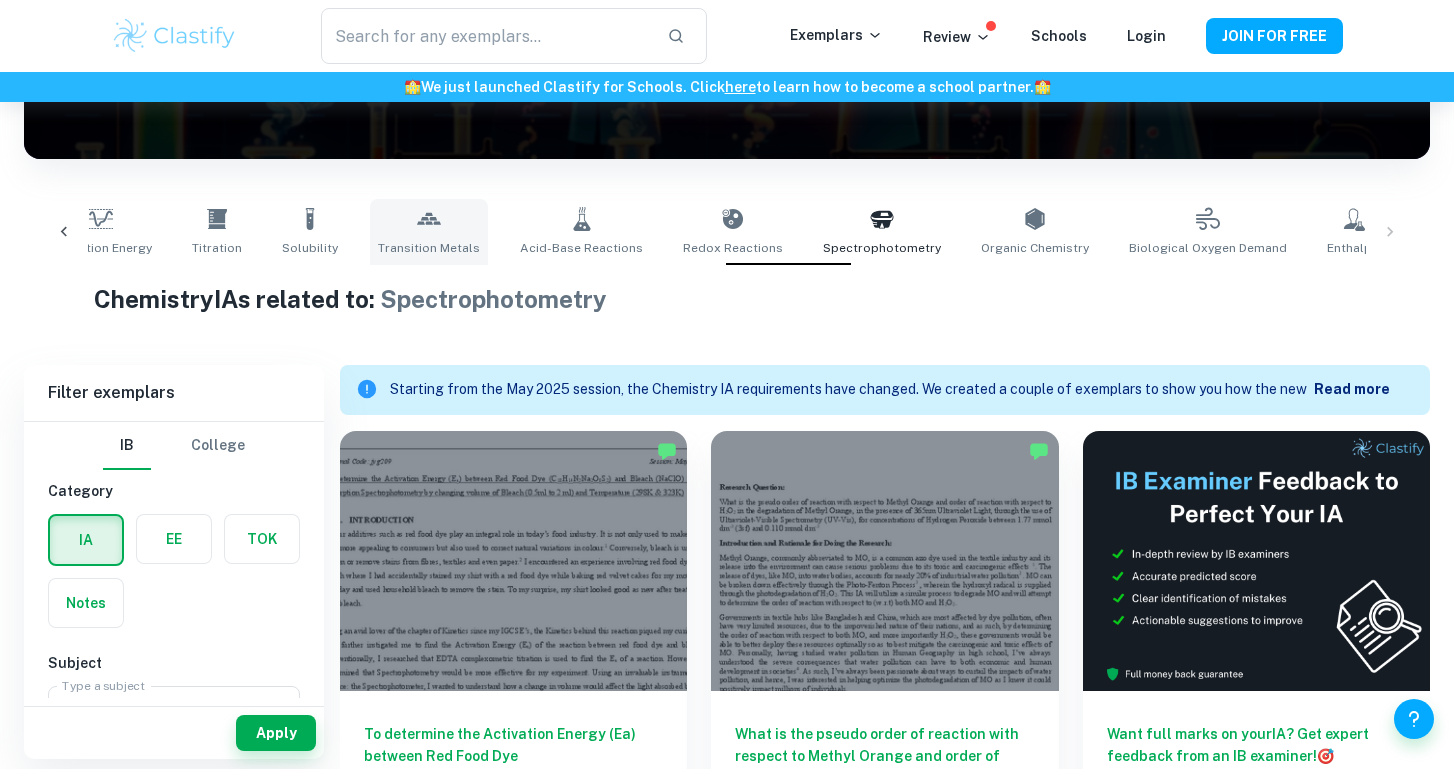 click 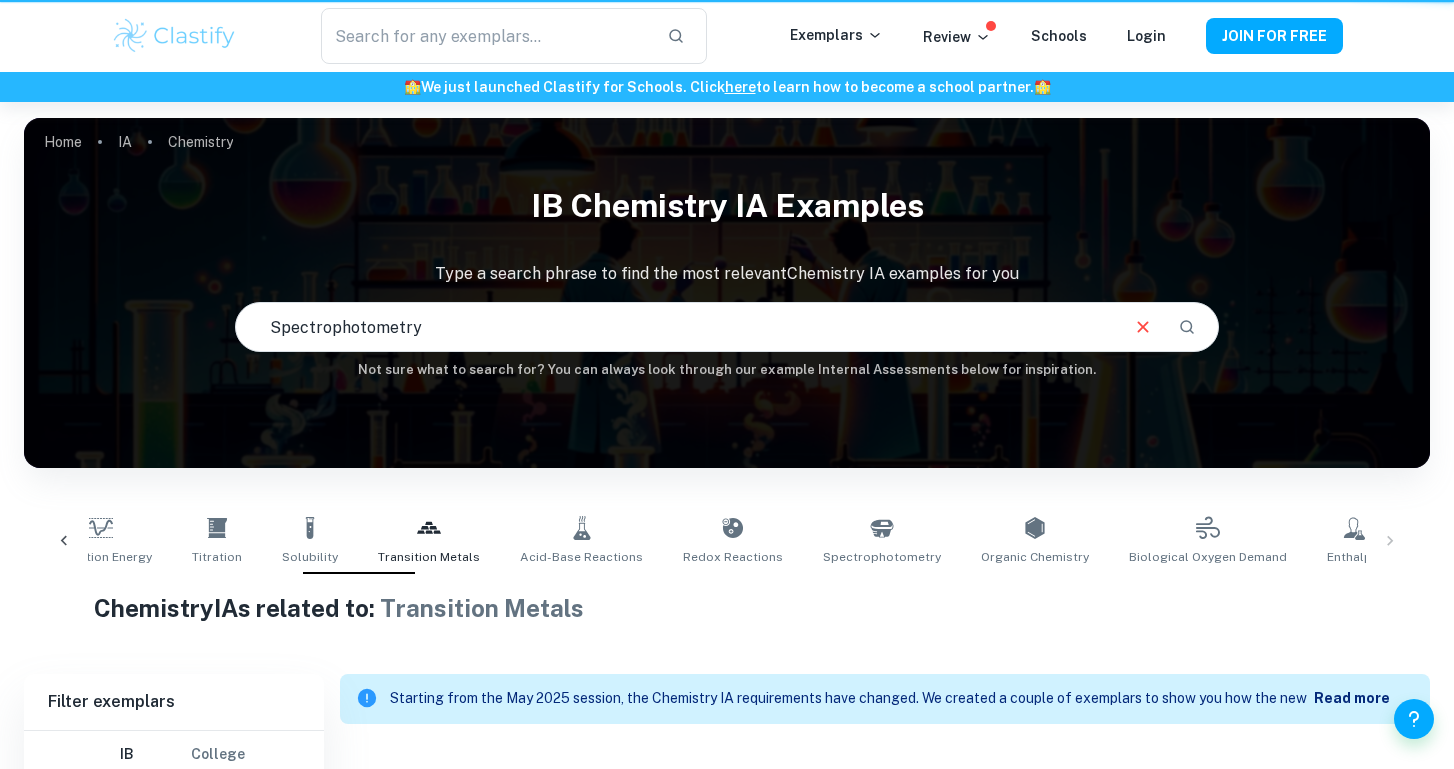 type on "Transition Metals" 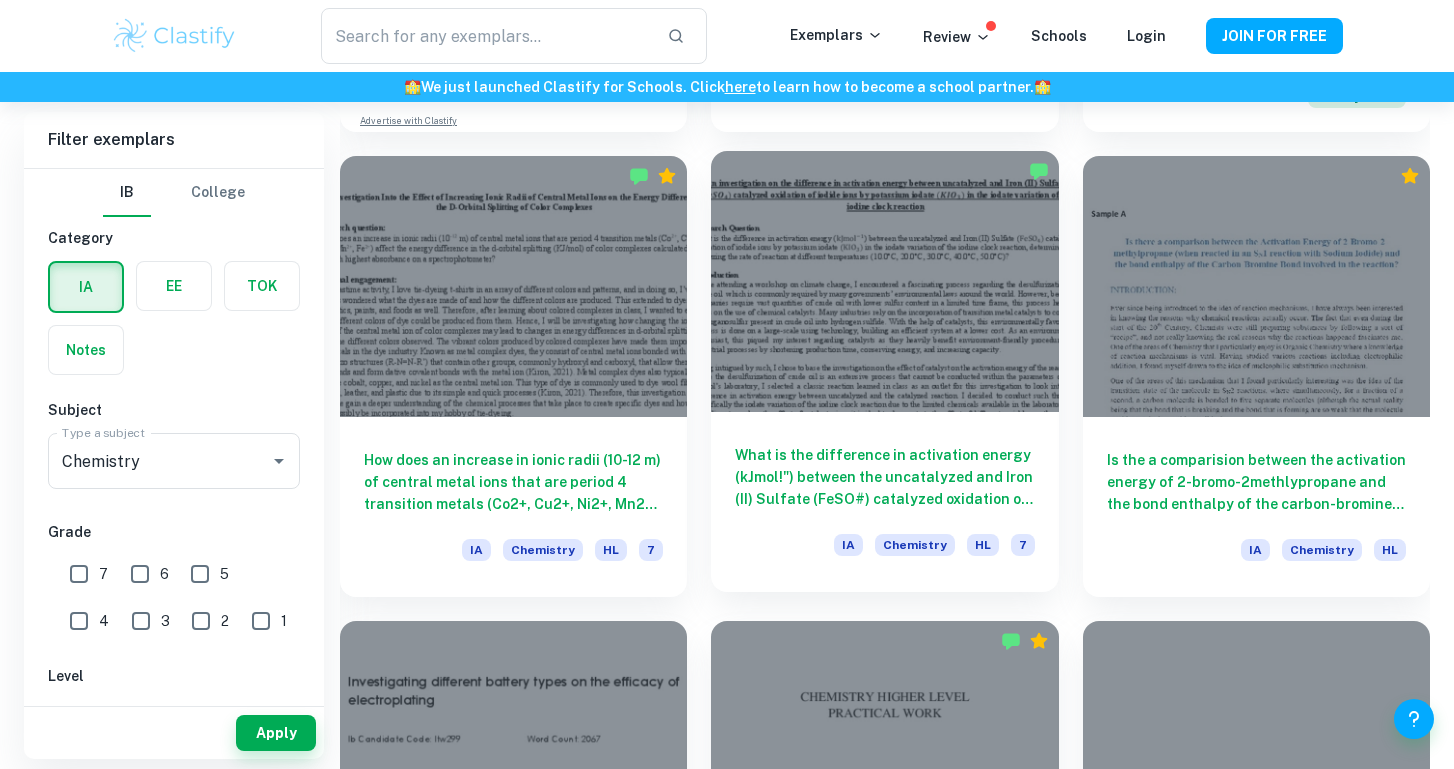 scroll, scrollTop: 2045, scrollLeft: 0, axis: vertical 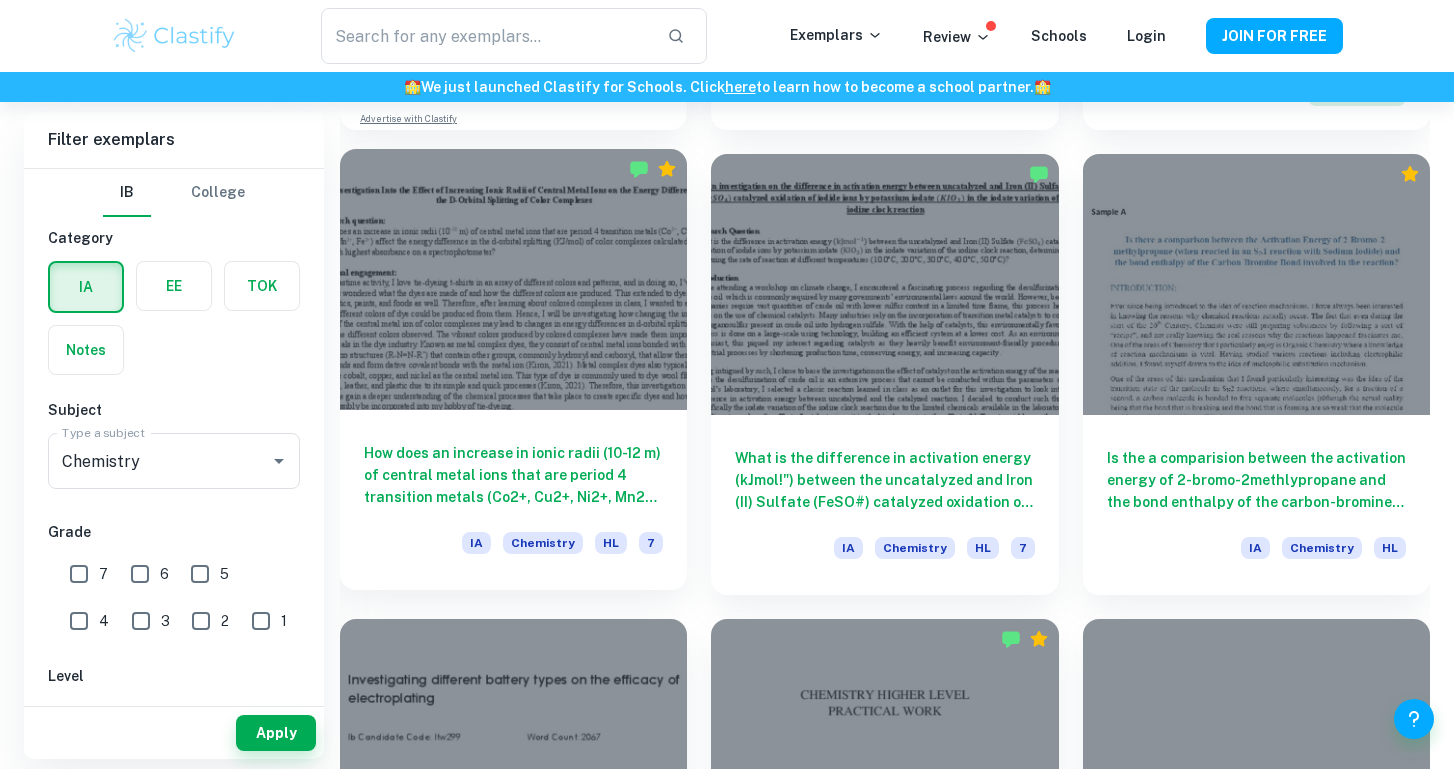 click on "How does an increase in ionic radii (10-12 m) of central metal ions that are period 4 transition metals (Co2+, Cu2+, Ni2+, Mn2+, Fe2+) affect the energy difference in the d-orbital splitting (KJ/mol) of color complexes calculated through highest absorbance on a spectrophotometer?" at bounding box center (513, 475) 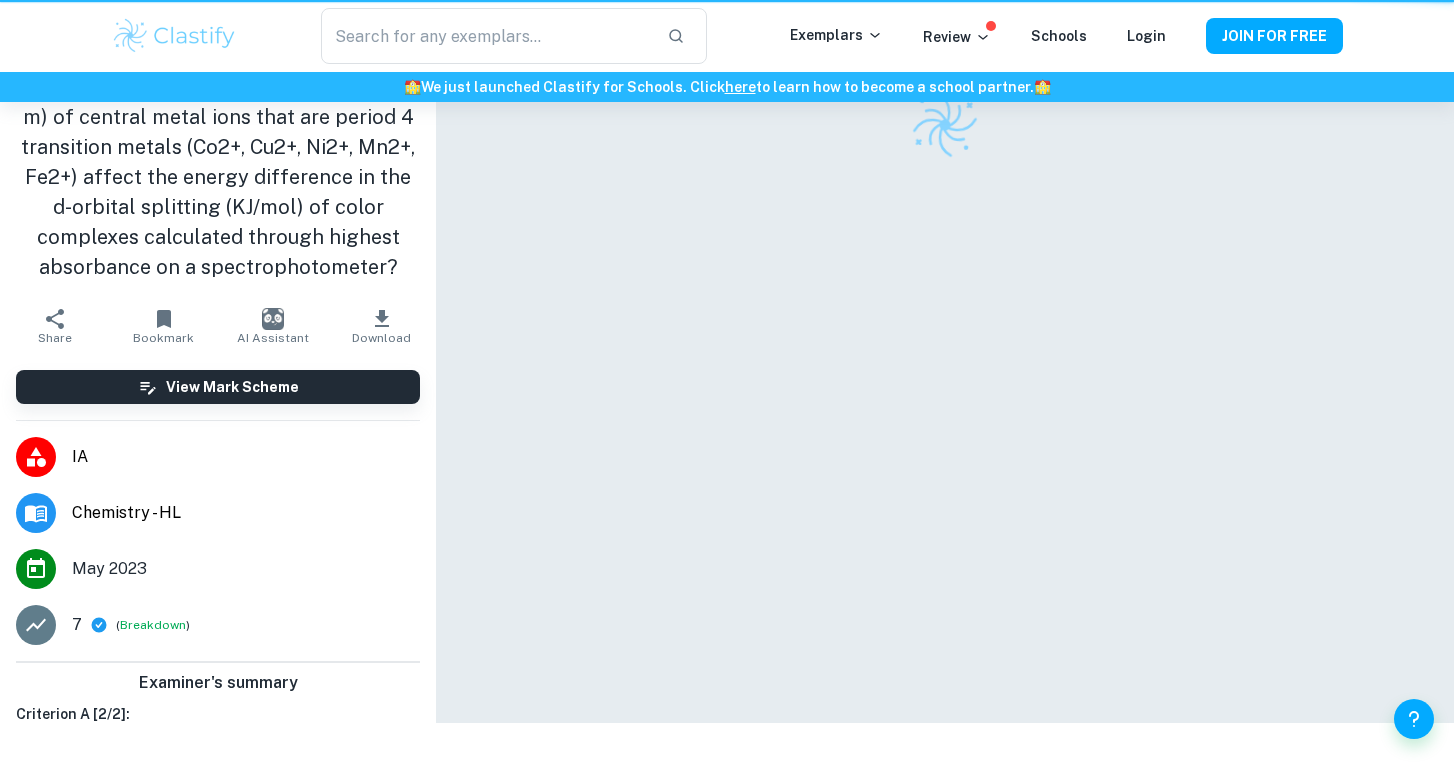 scroll, scrollTop: 0, scrollLeft: 0, axis: both 